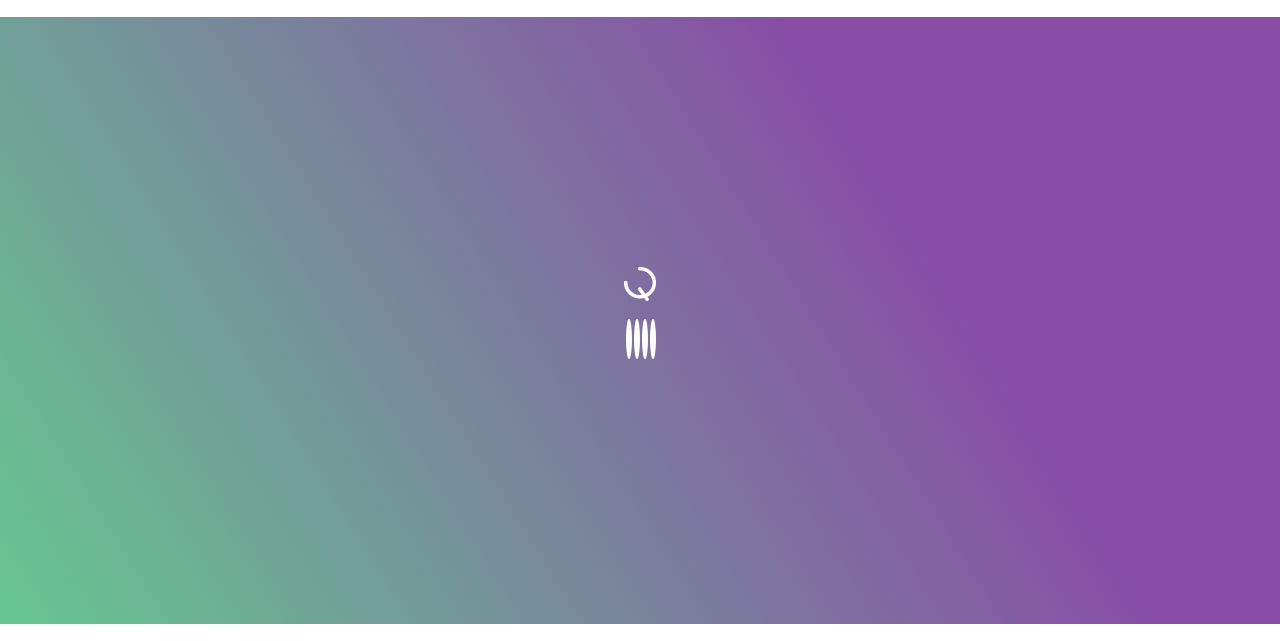 scroll, scrollTop: 0, scrollLeft: 0, axis: both 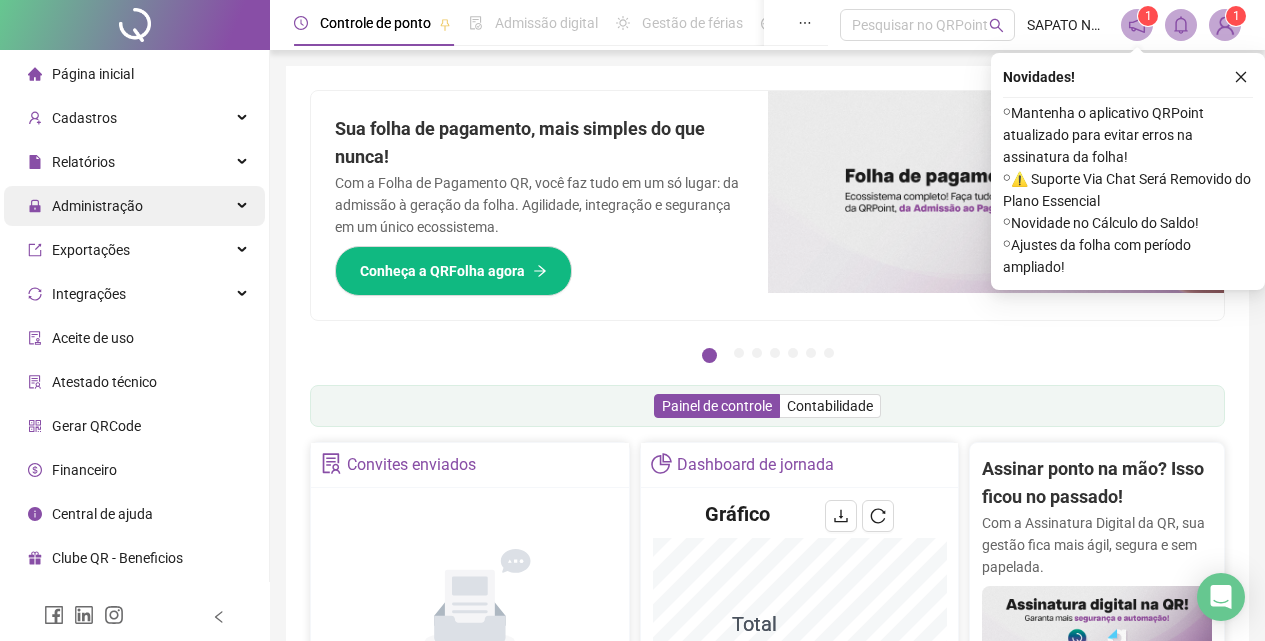 click on "Administração" at bounding box center [85, 206] 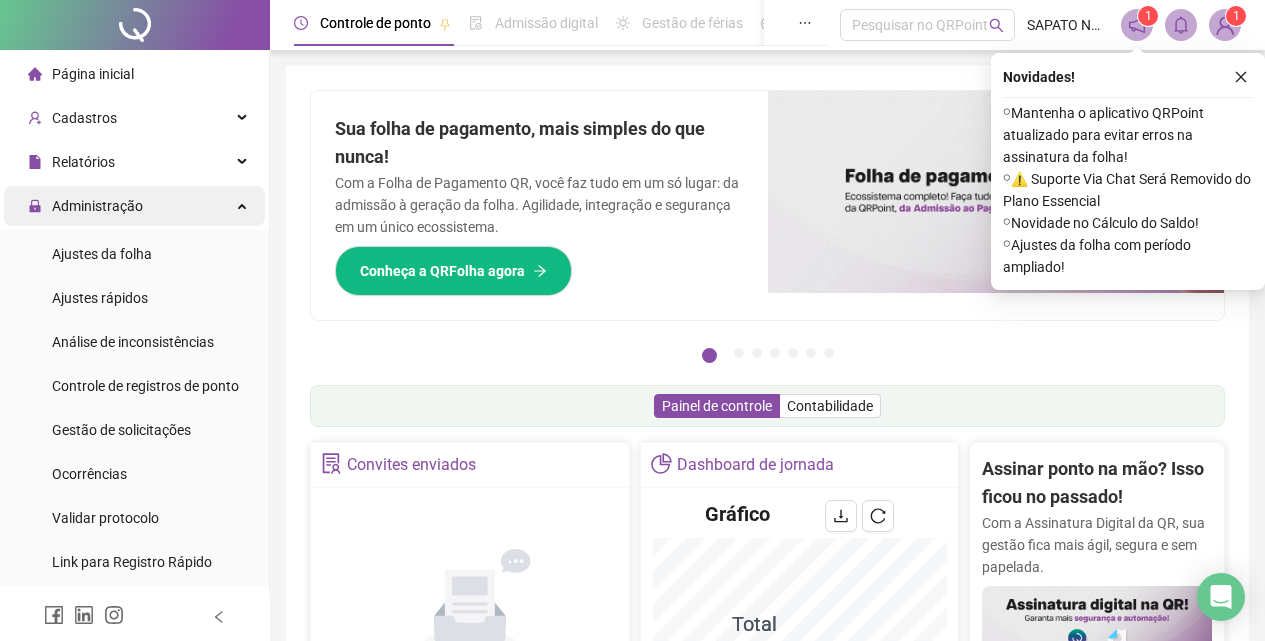 click on "Administração" at bounding box center (97, 206) 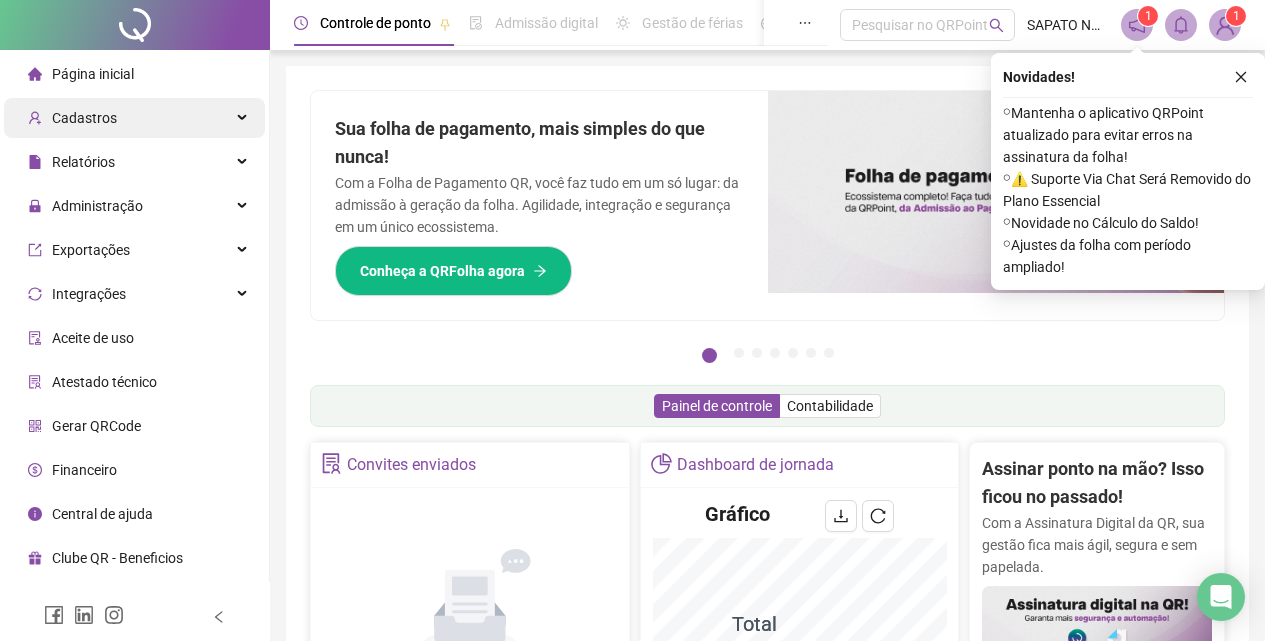 click on "Cadastros" at bounding box center [134, 118] 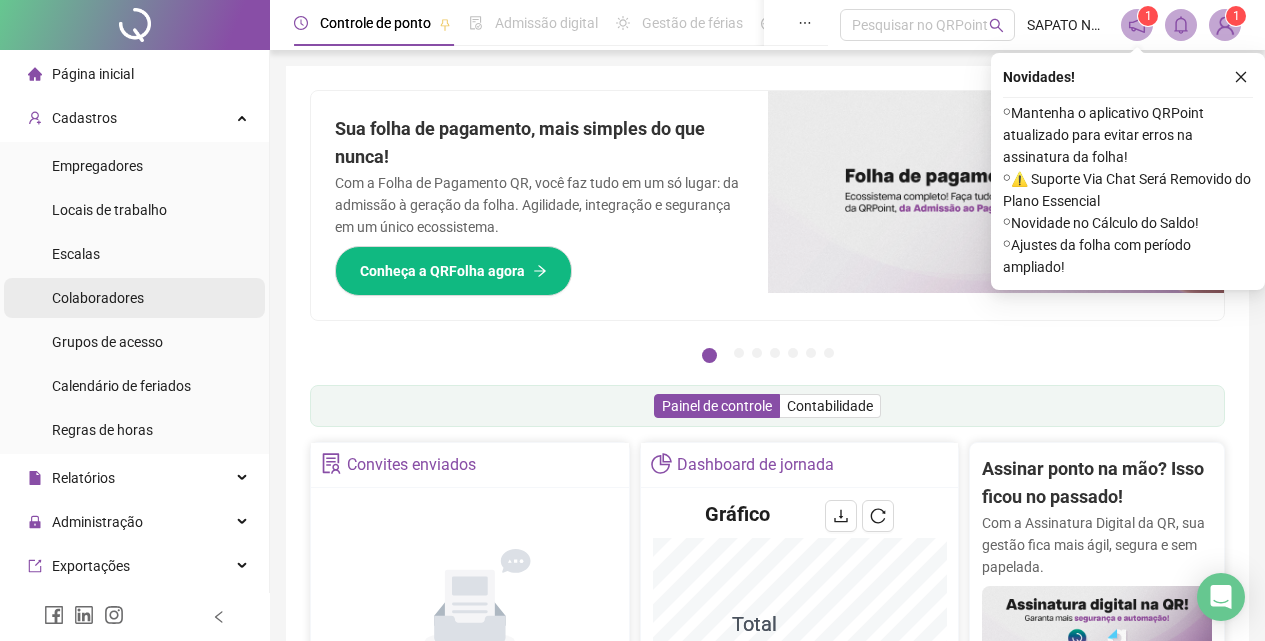 click on "Colaboradores" at bounding box center [98, 298] 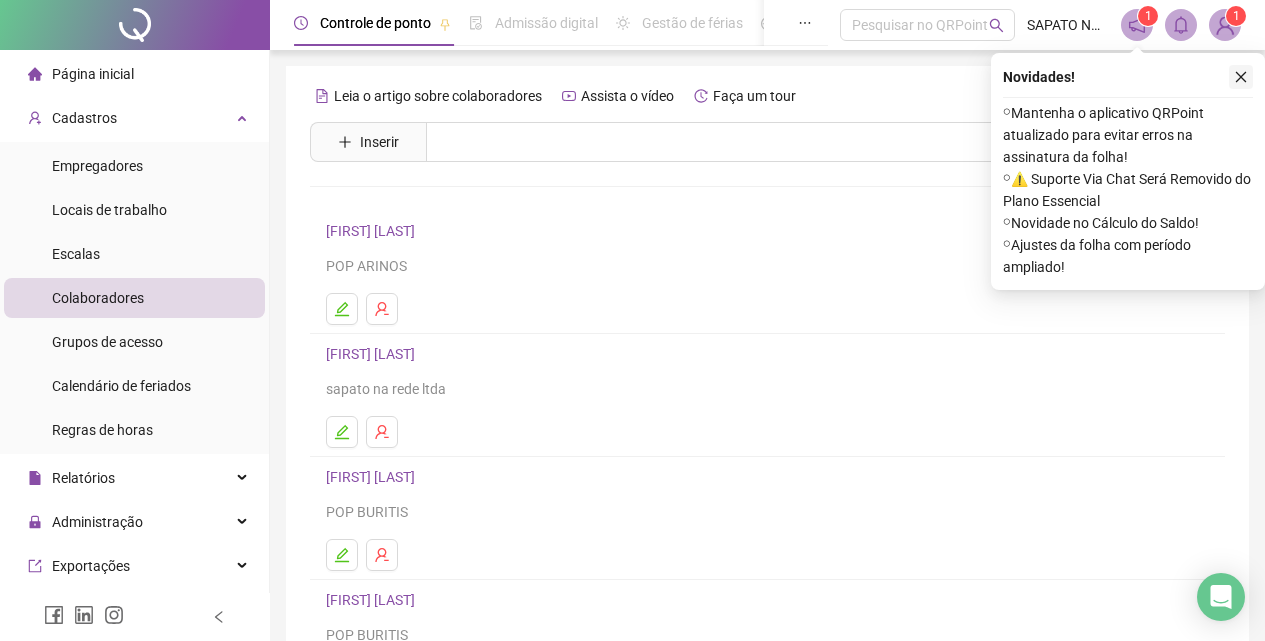 click 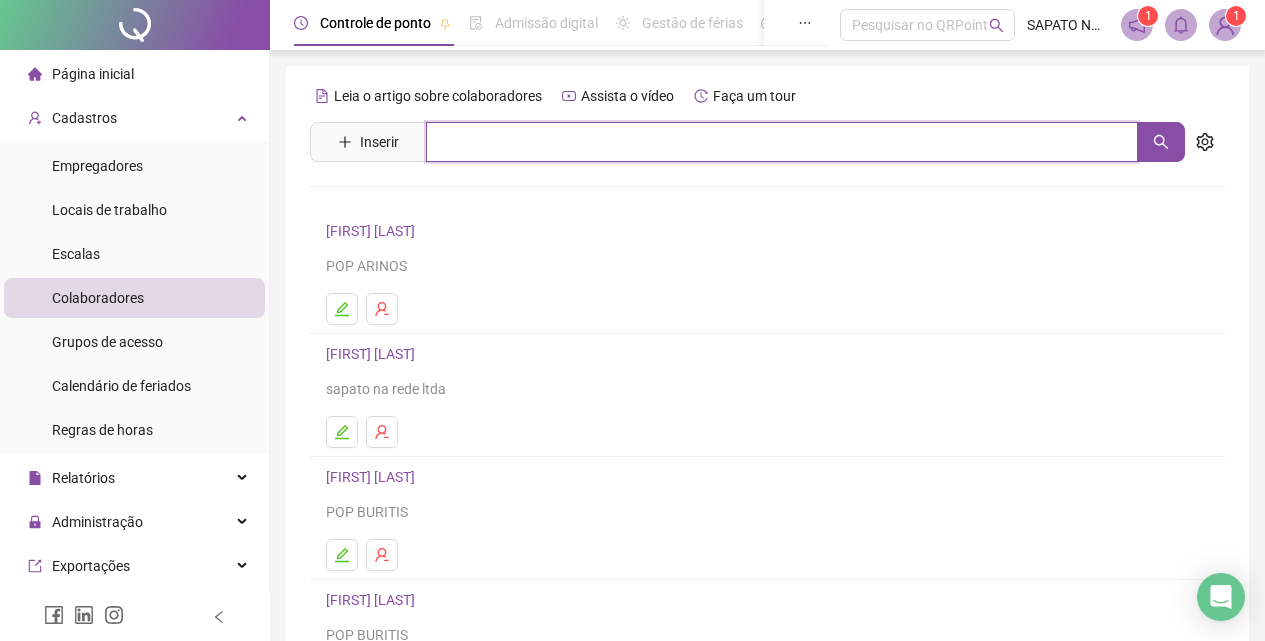 click at bounding box center [782, 142] 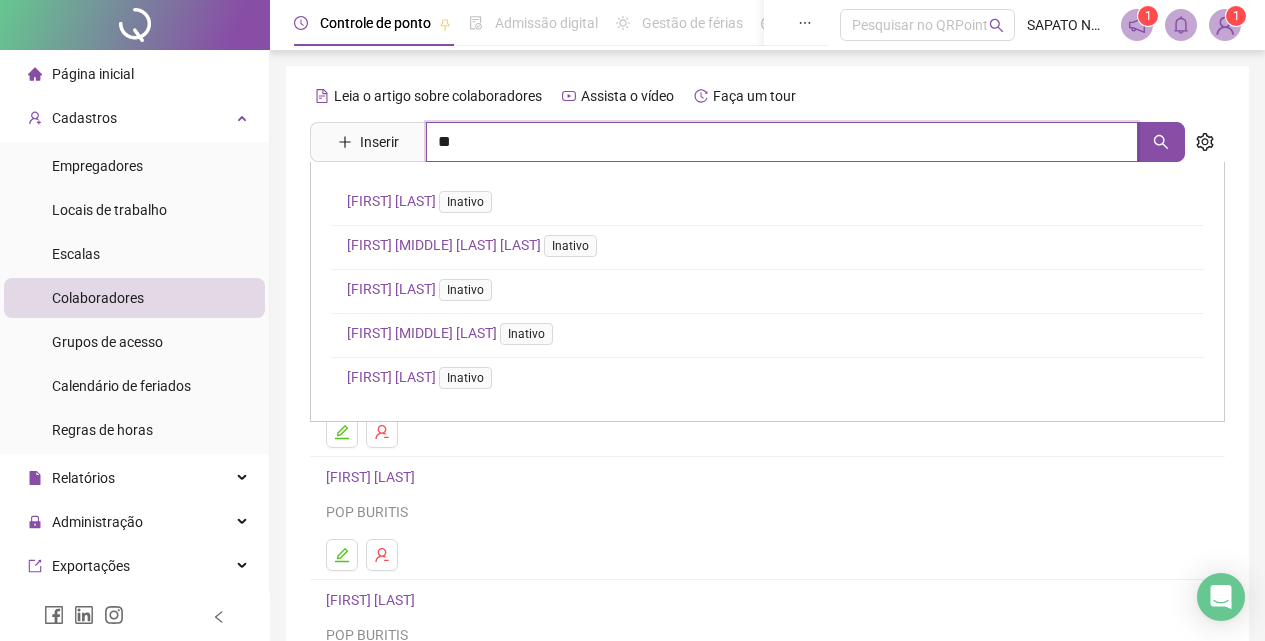 type on "*" 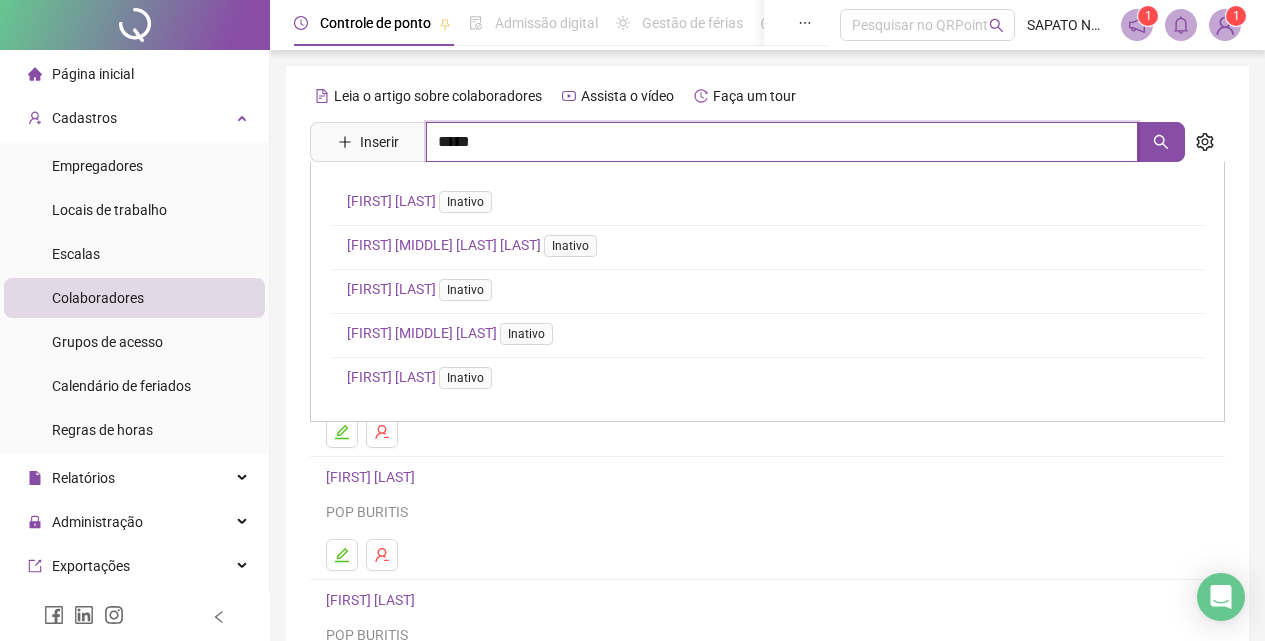 type on "*****" 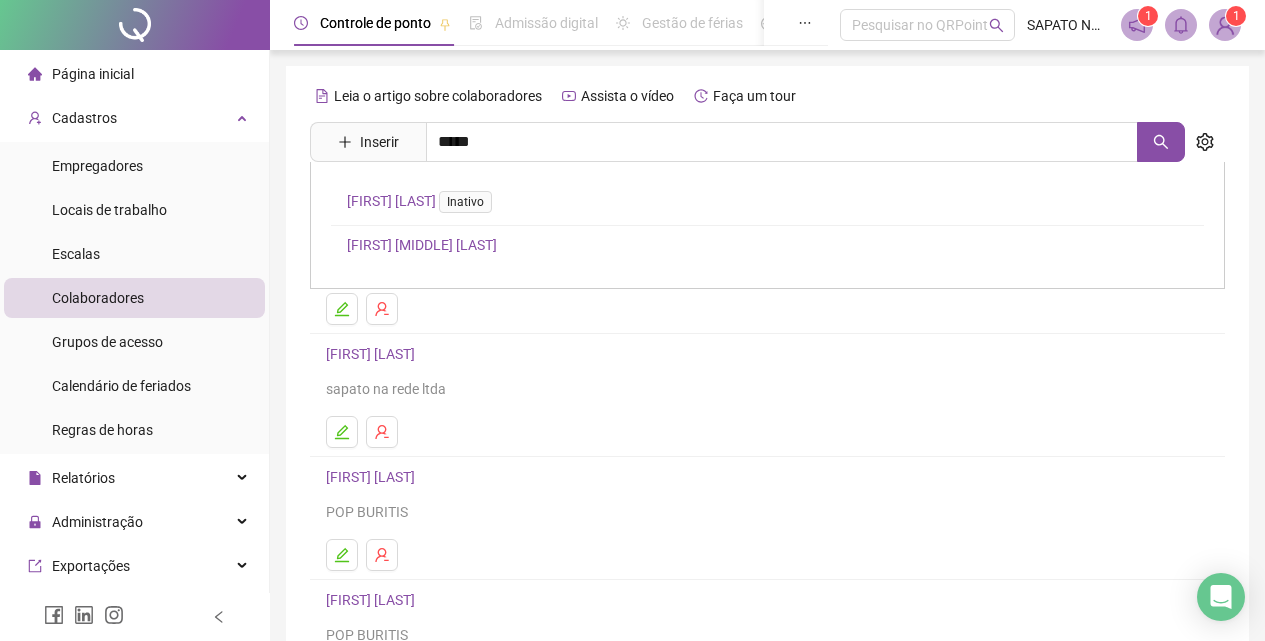 click on "[FIRST] [MIDDLE] [LAST]" at bounding box center (422, 245) 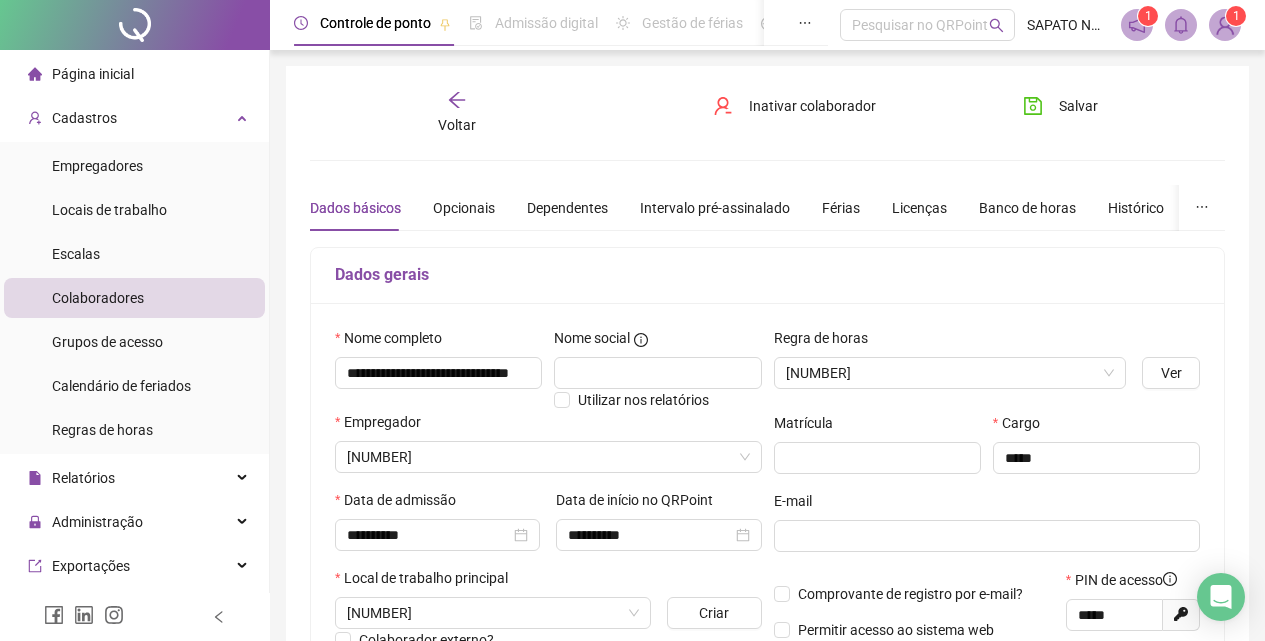 type on "**********" 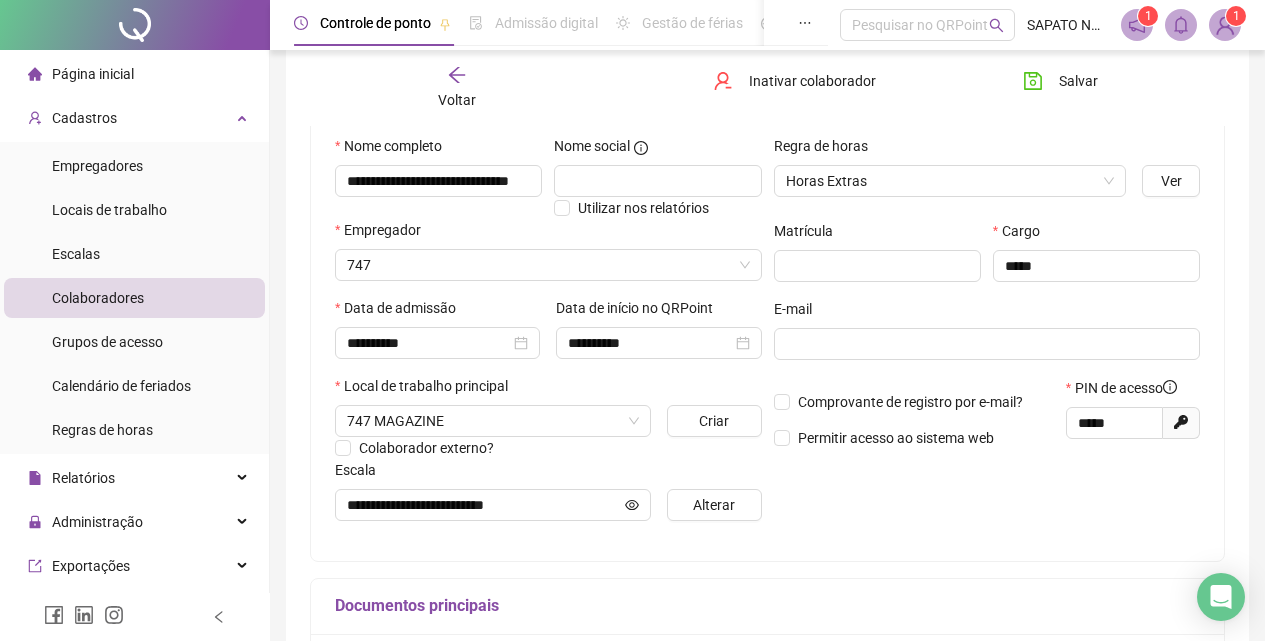 scroll, scrollTop: 200, scrollLeft: 0, axis: vertical 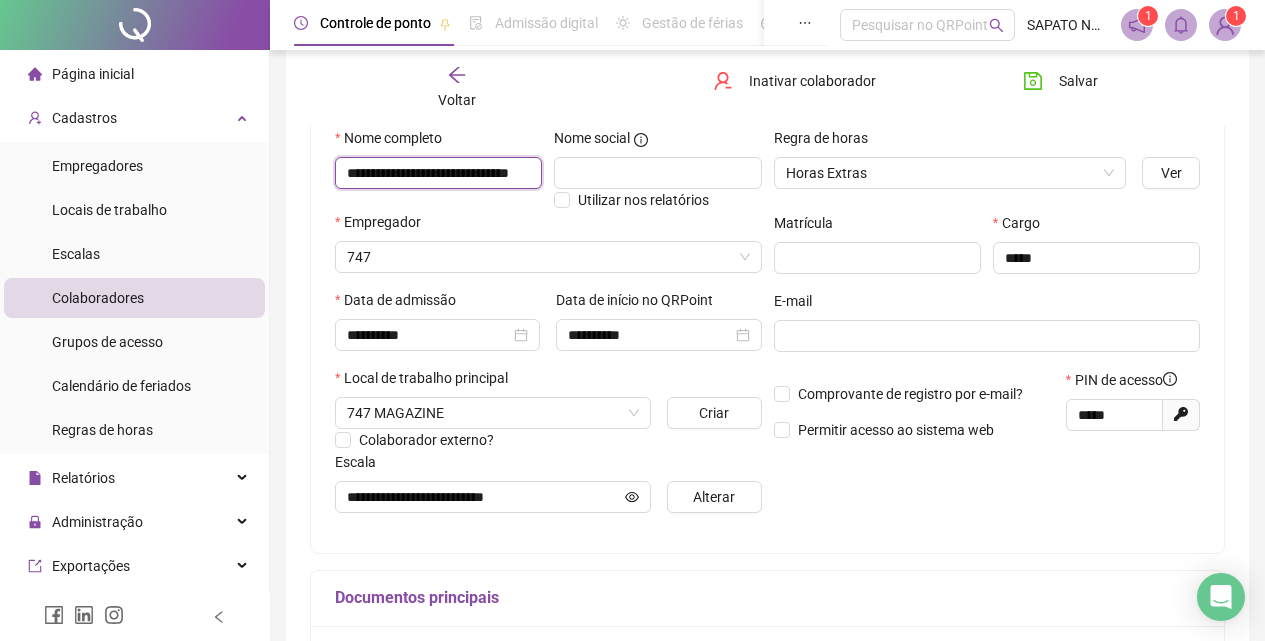 click on "**********" at bounding box center (438, 173) 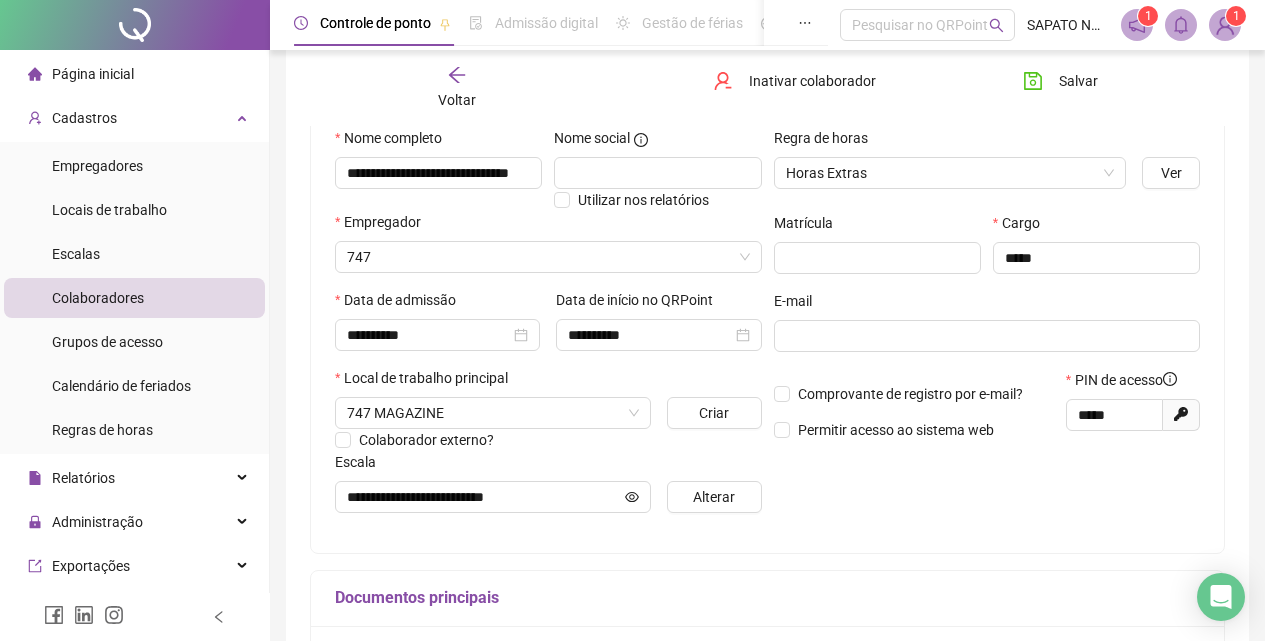 scroll, scrollTop: 0, scrollLeft: 0, axis: both 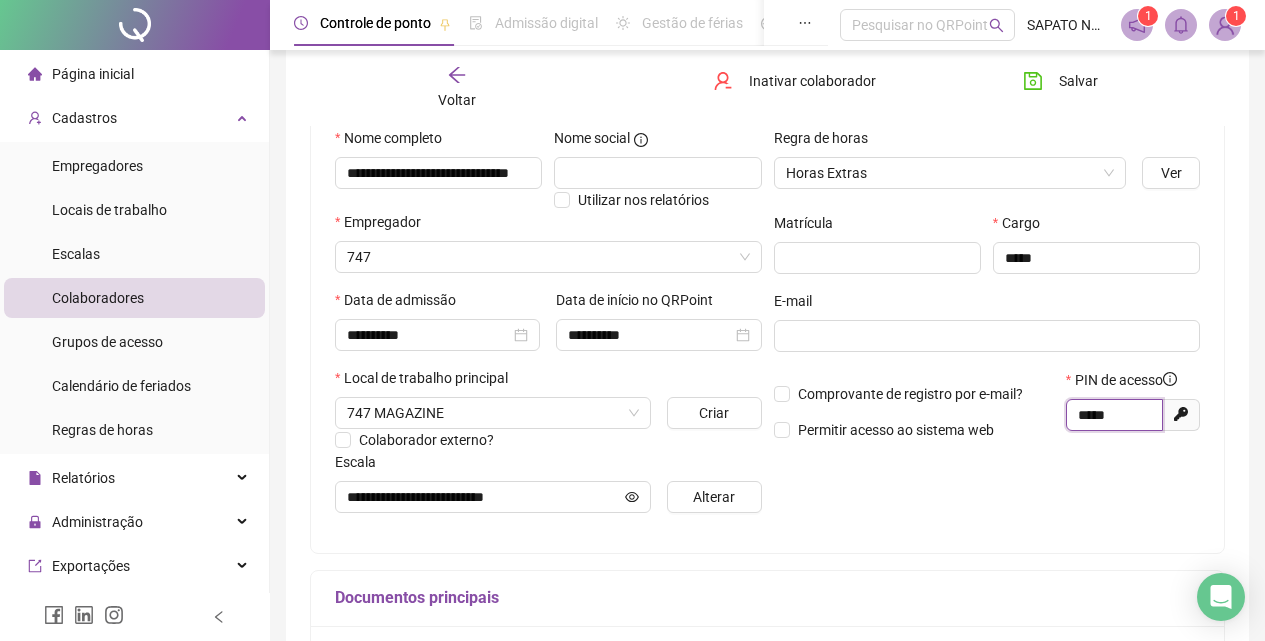click on "*****" at bounding box center (1112, 415) 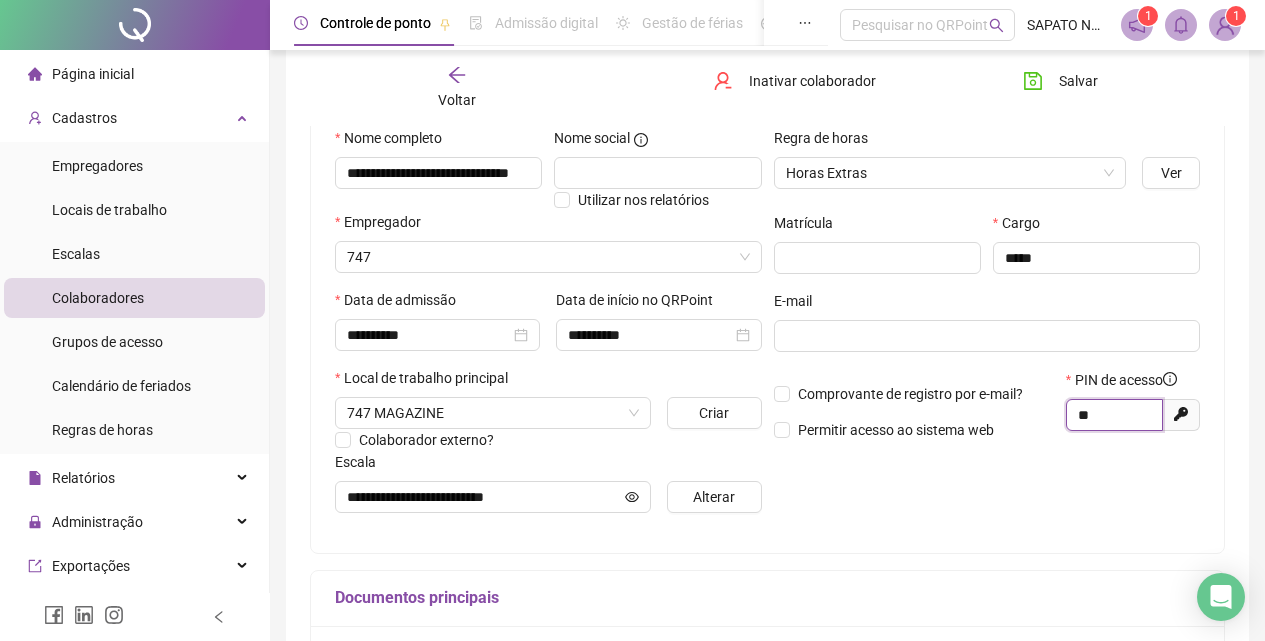 type on "*" 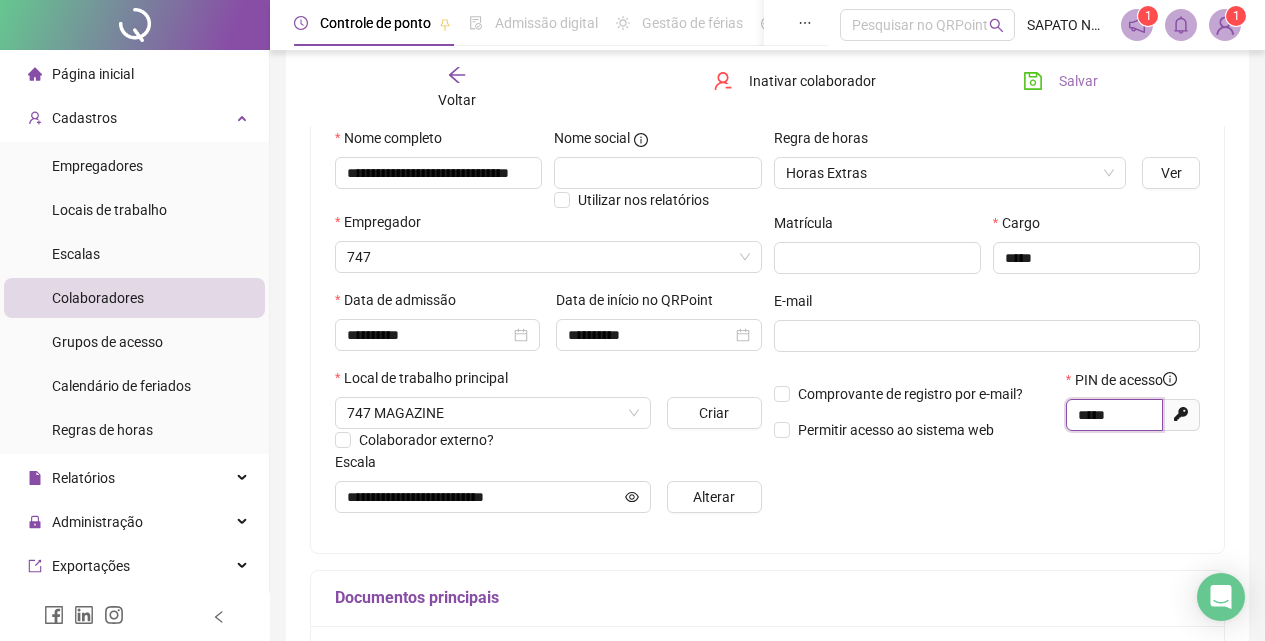 type on "*****" 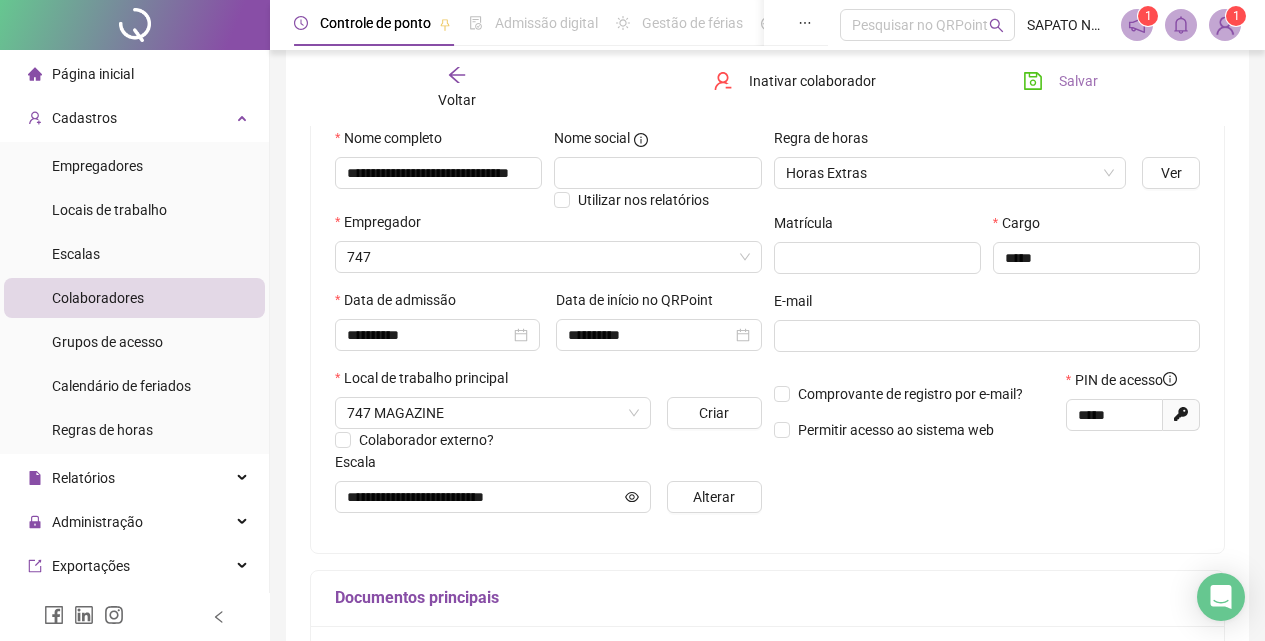 click on "Salvar" at bounding box center [1060, 81] 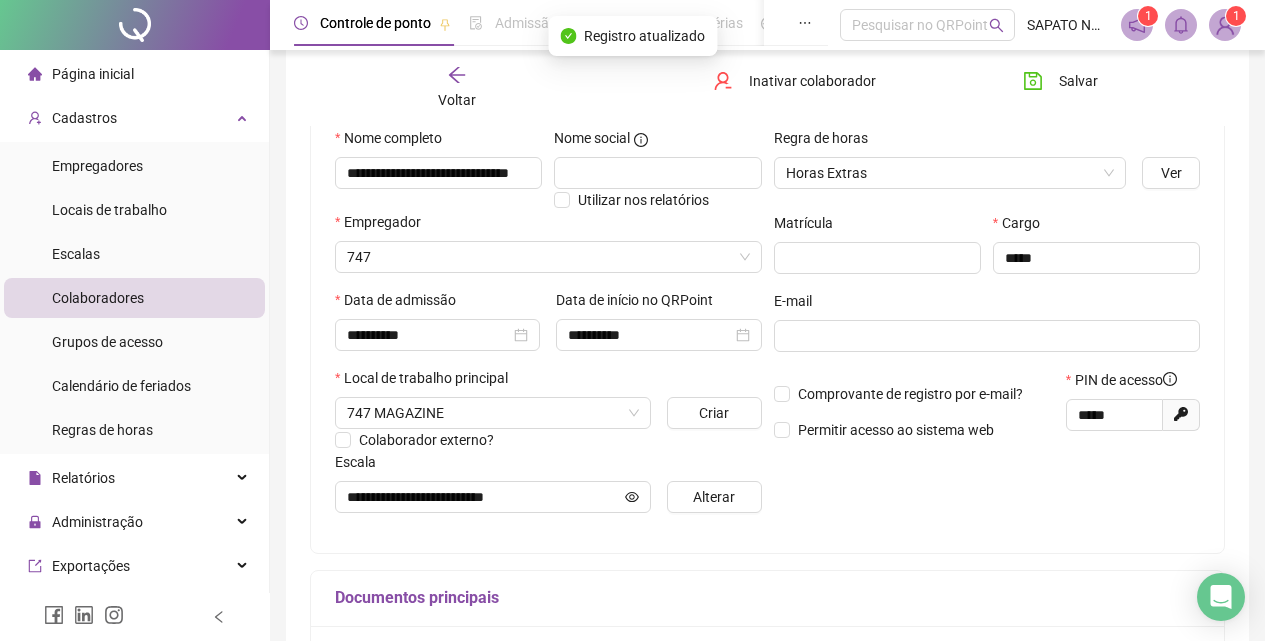 click on "Voltar Inativar colaborador Salvar" at bounding box center [767, 88] 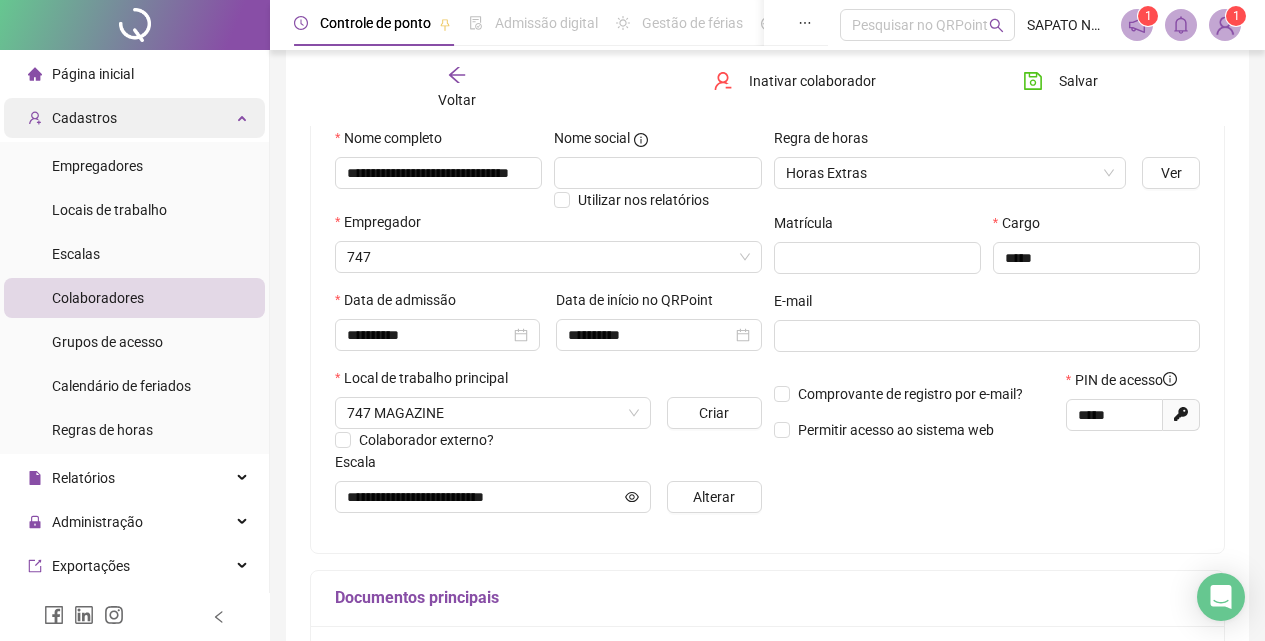 click on "Cadastros" at bounding box center (84, 118) 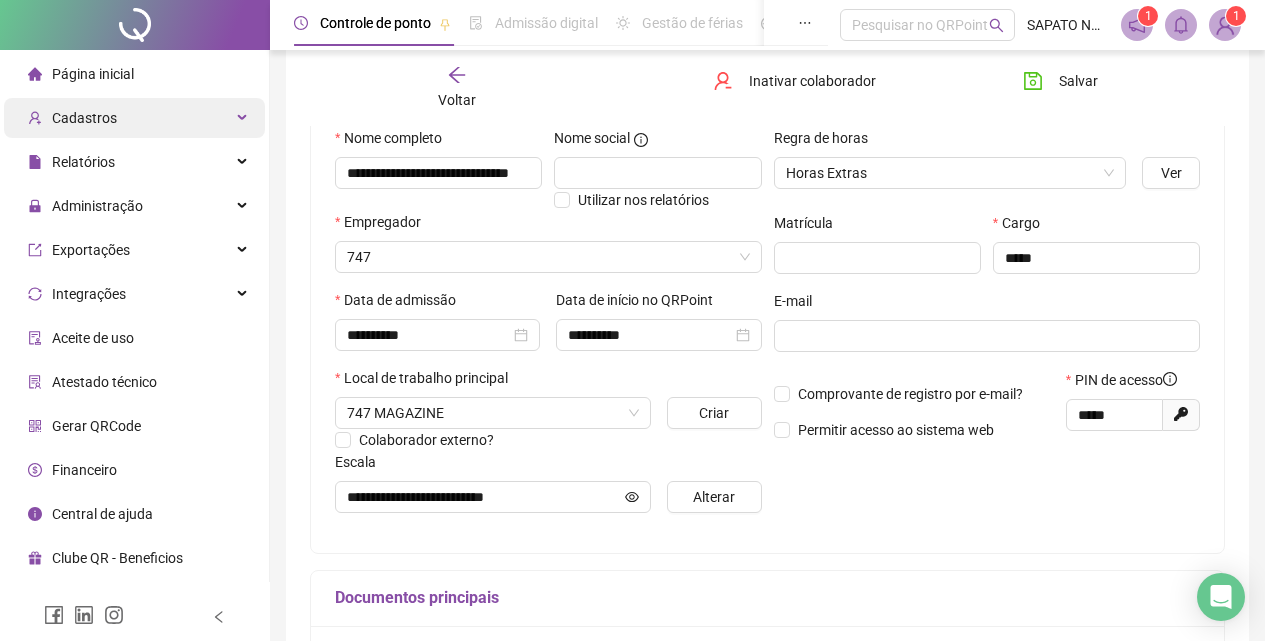 click on "Cadastros" at bounding box center [134, 118] 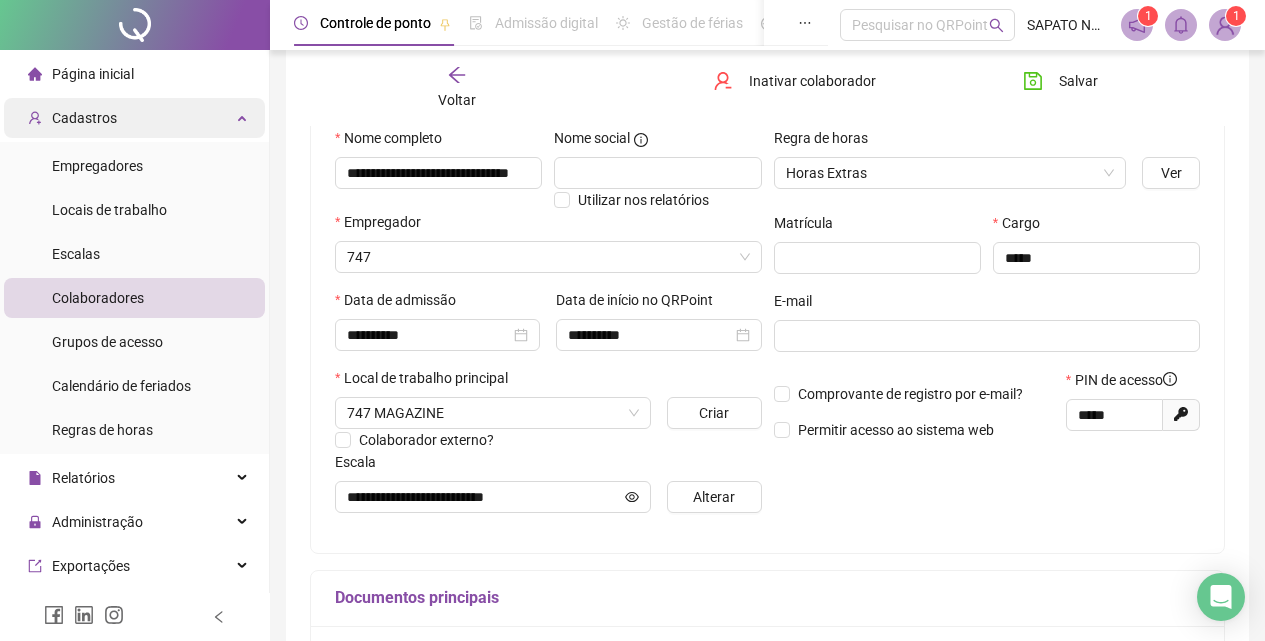 click on "Cadastros" at bounding box center (72, 118) 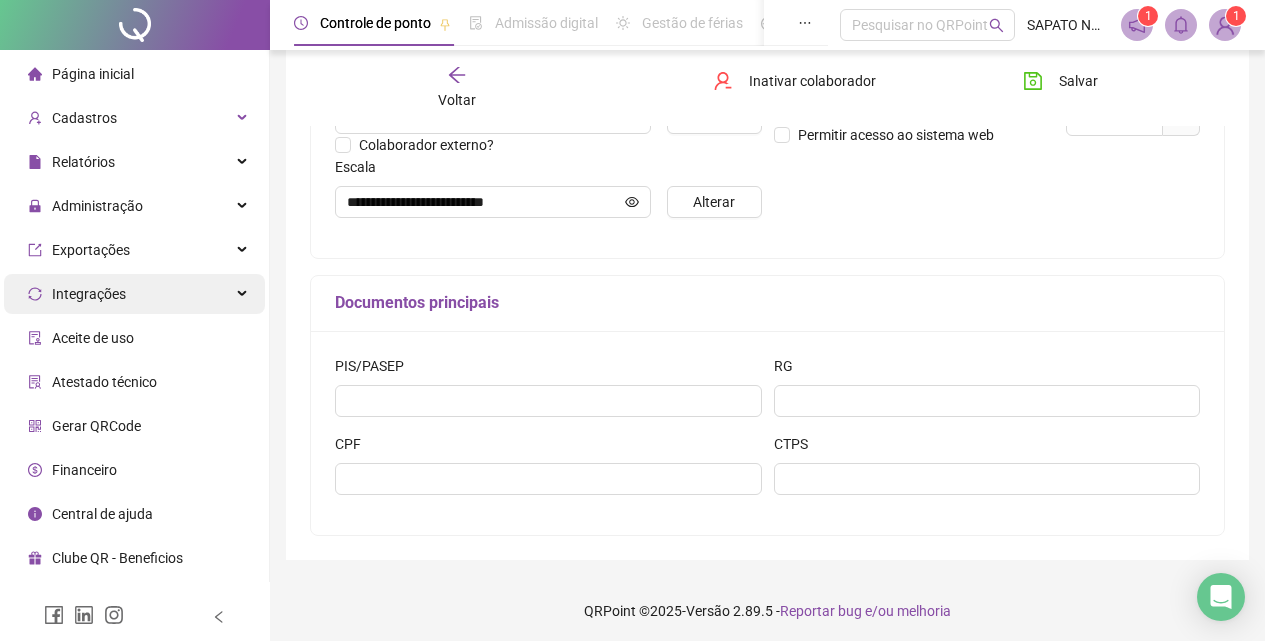 scroll, scrollTop: 500, scrollLeft: 0, axis: vertical 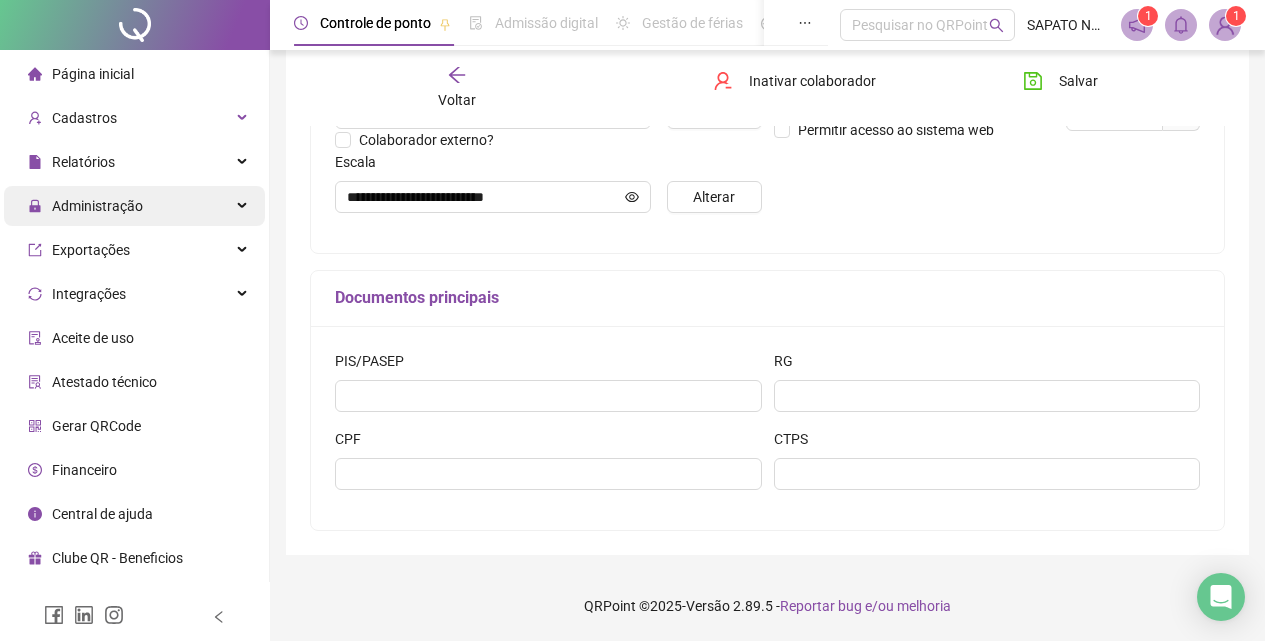 click on "Administração" at bounding box center [97, 206] 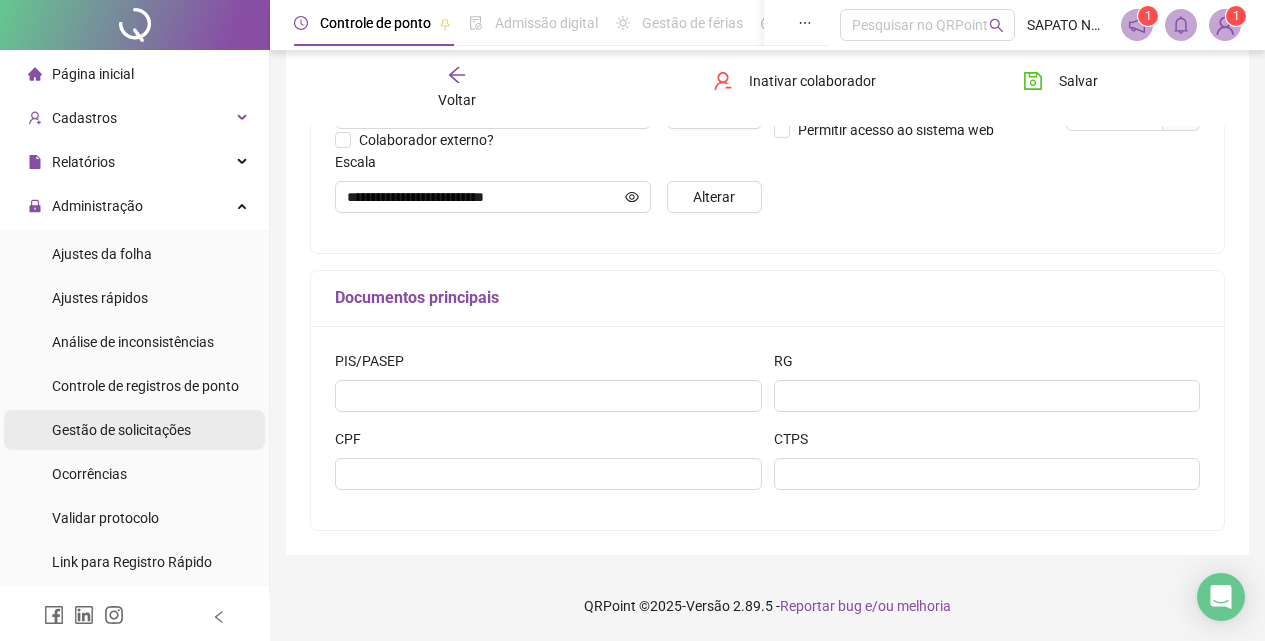 click on "Gestão de solicitações" at bounding box center (121, 430) 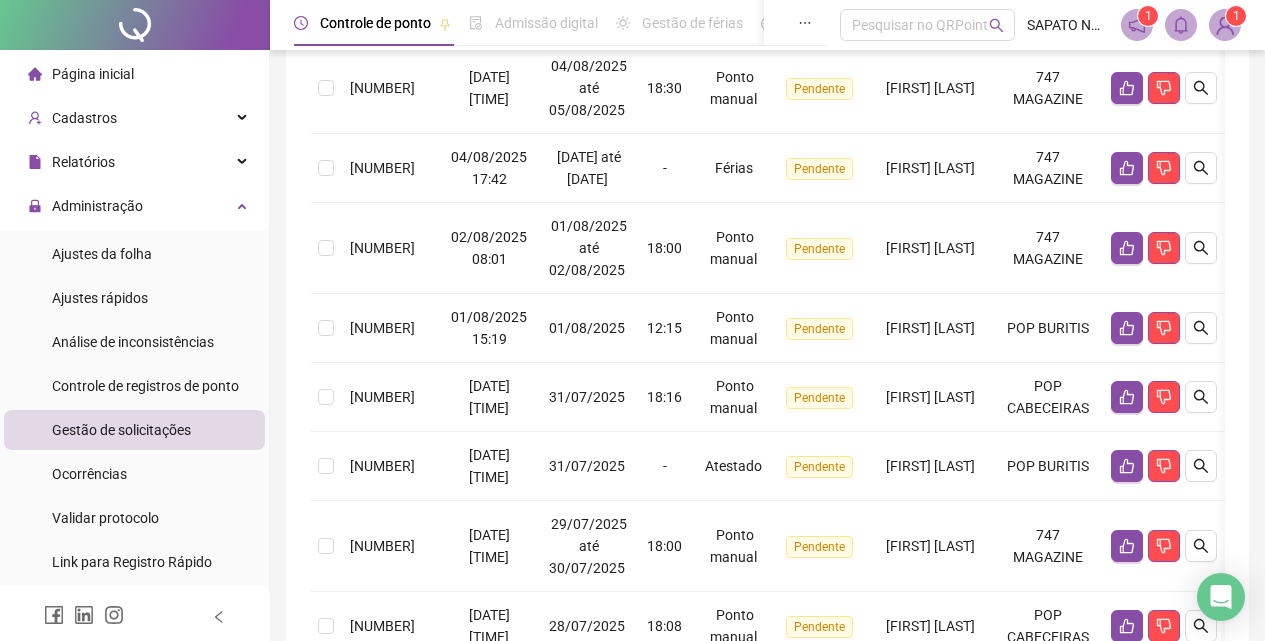 scroll, scrollTop: 299, scrollLeft: 0, axis: vertical 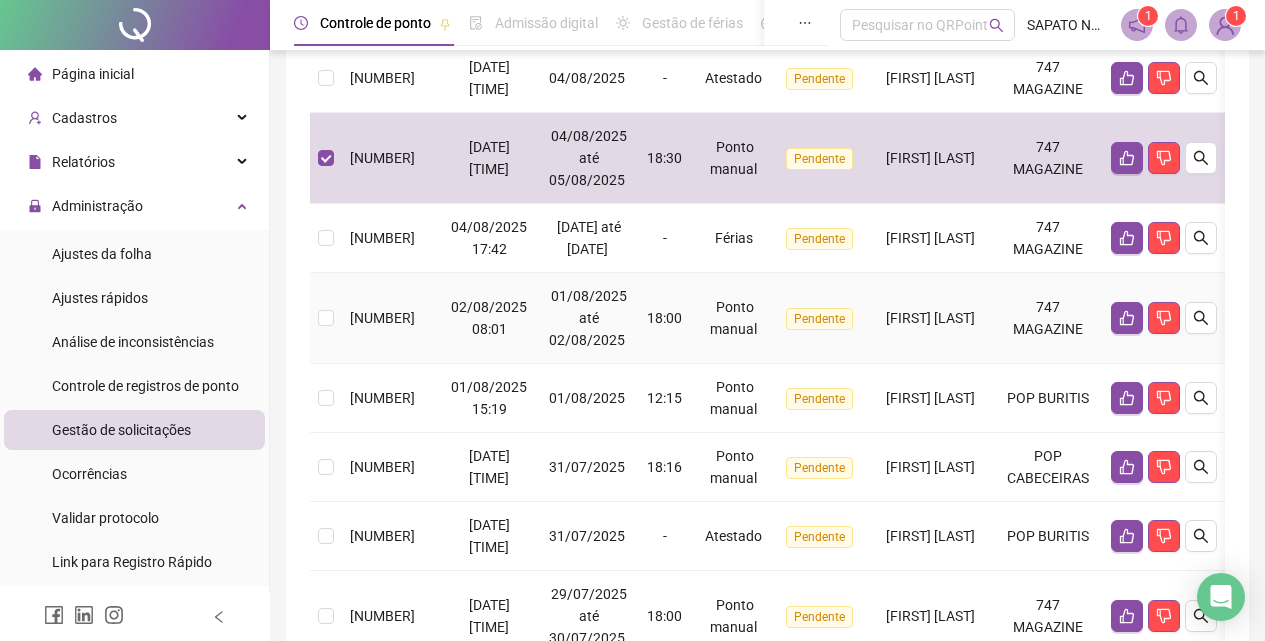 click at bounding box center [326, 318] 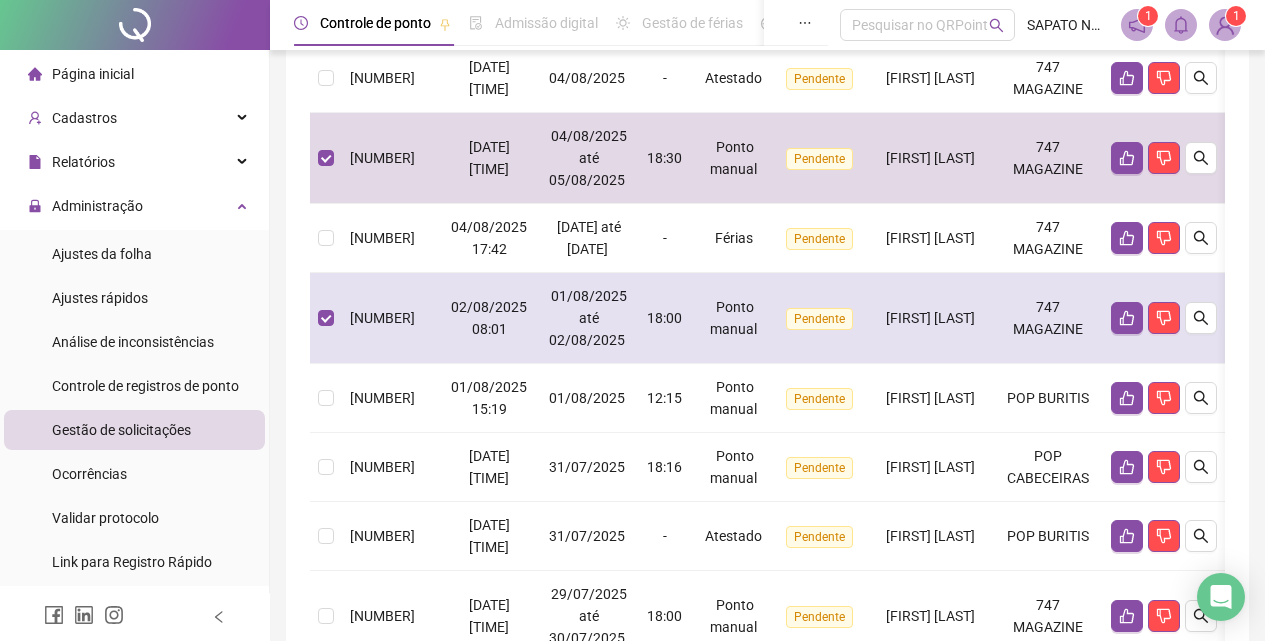 scroll, scrollTop: 399, scrollLeft: 0, axis: vertical 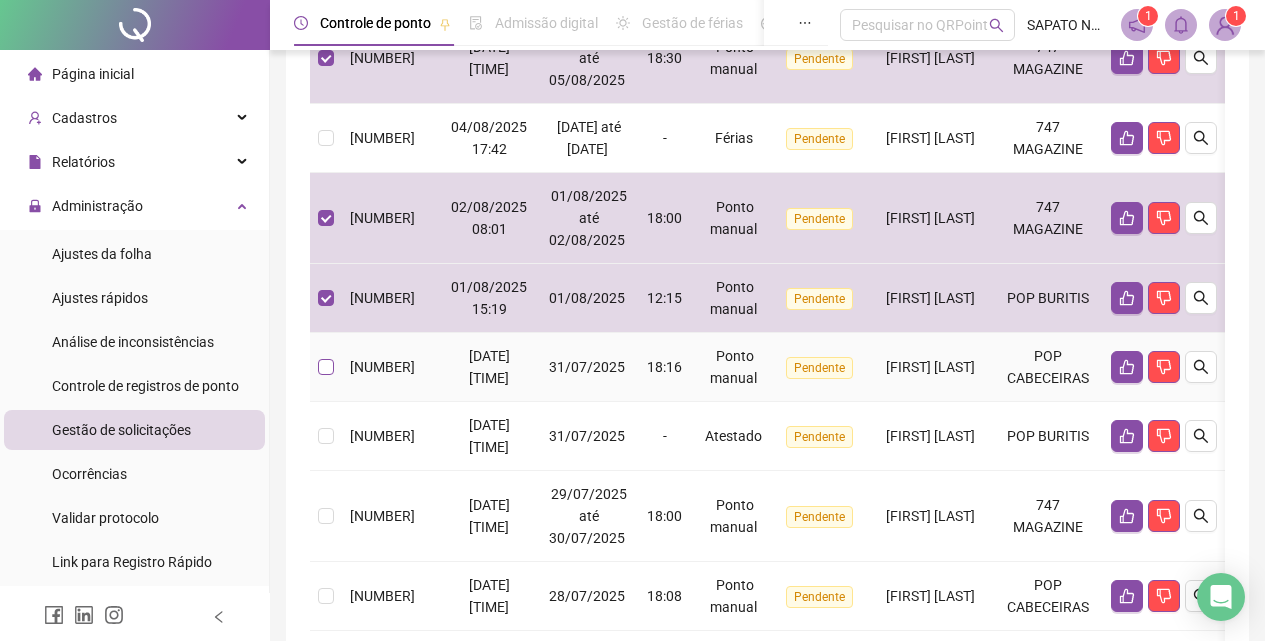 click at bounding box center (326, 367) 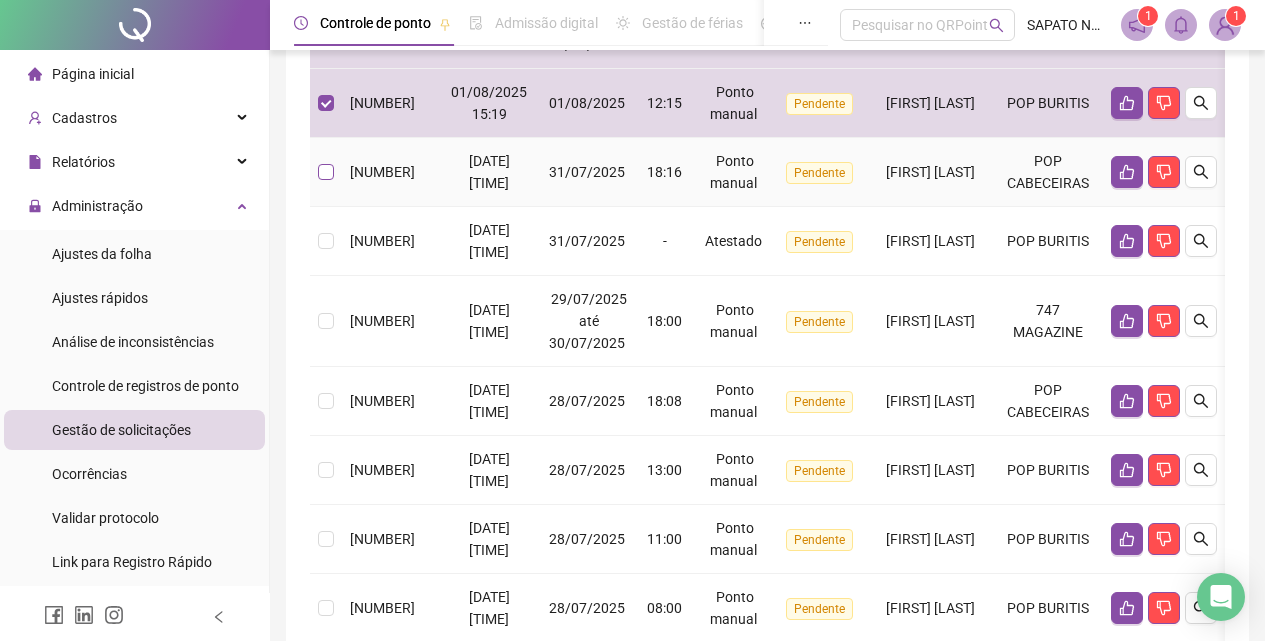 scroll, scrollTop: 599, scrollLeft: 0, axis: vertical 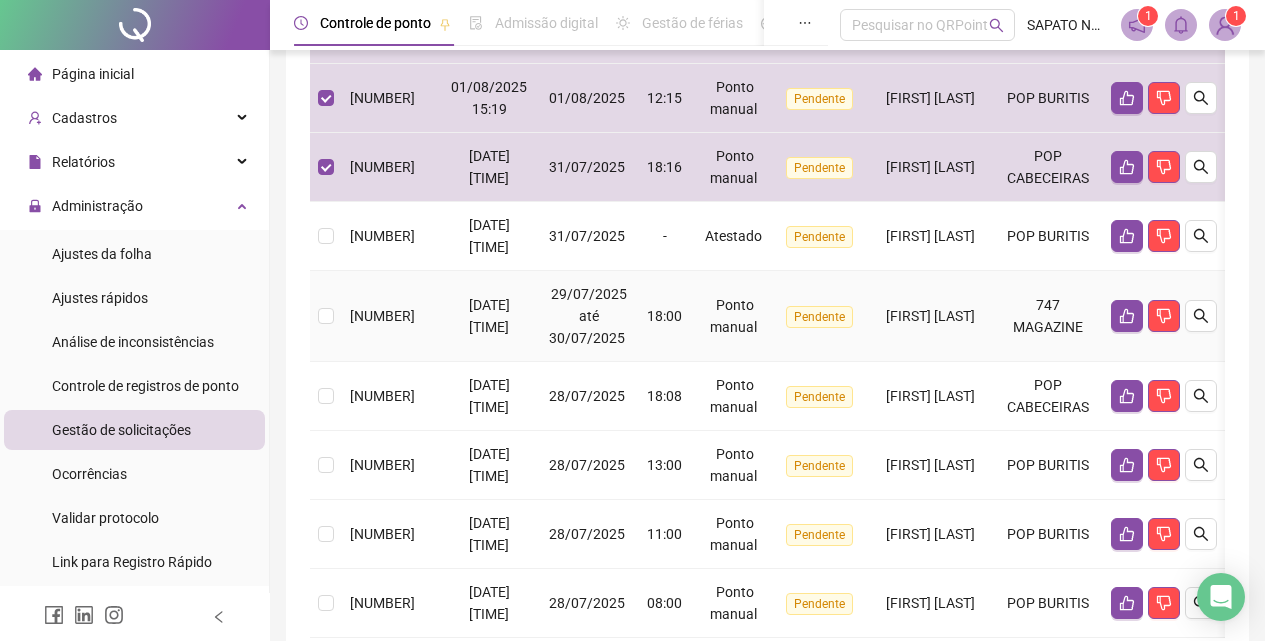 click at bounding box center [326, 316] 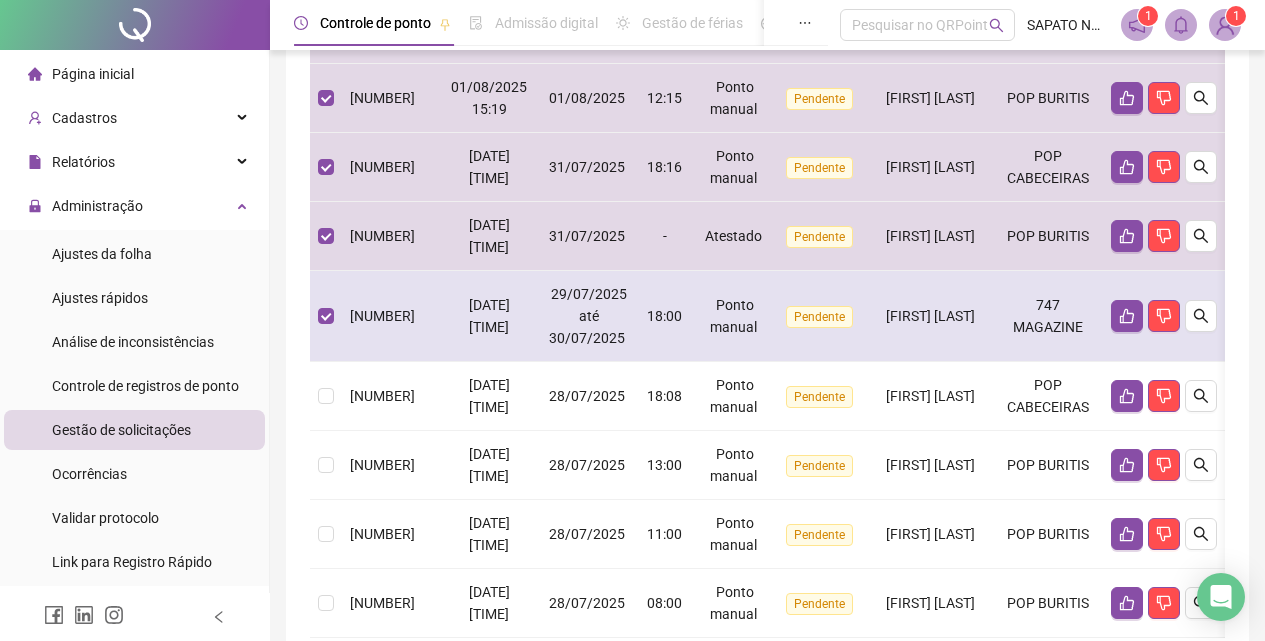 scroll, scrollTop: 699, scrollLeft: 0, axis: vertical 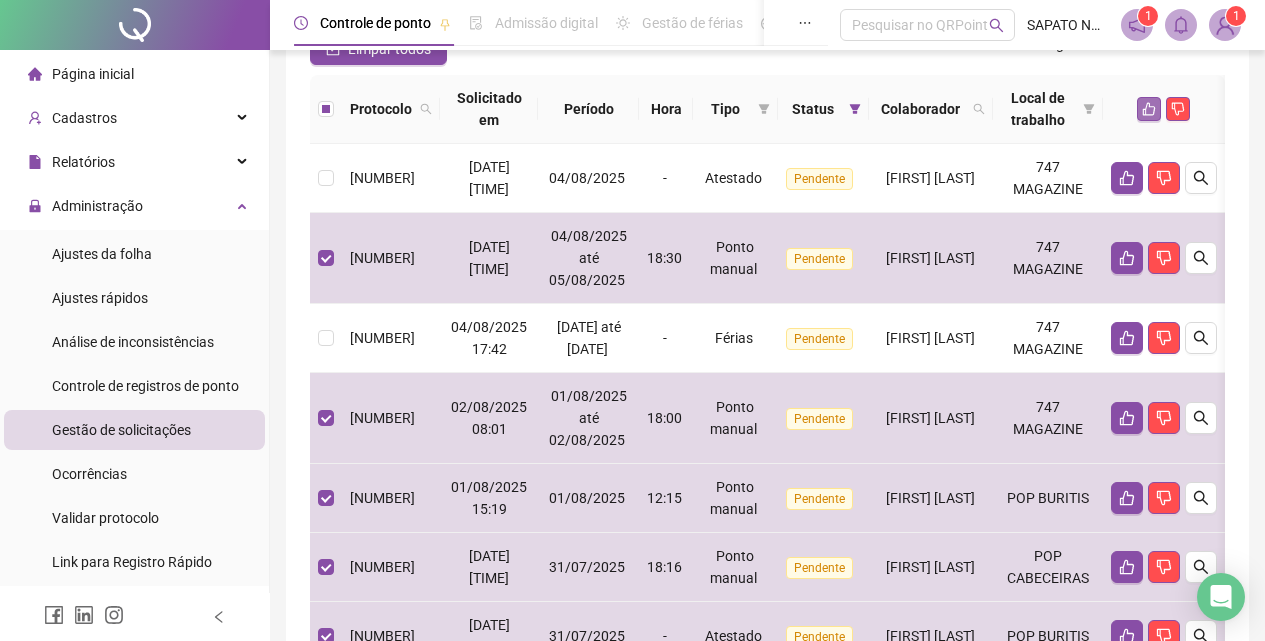 click at bounding box center (1149, 109) 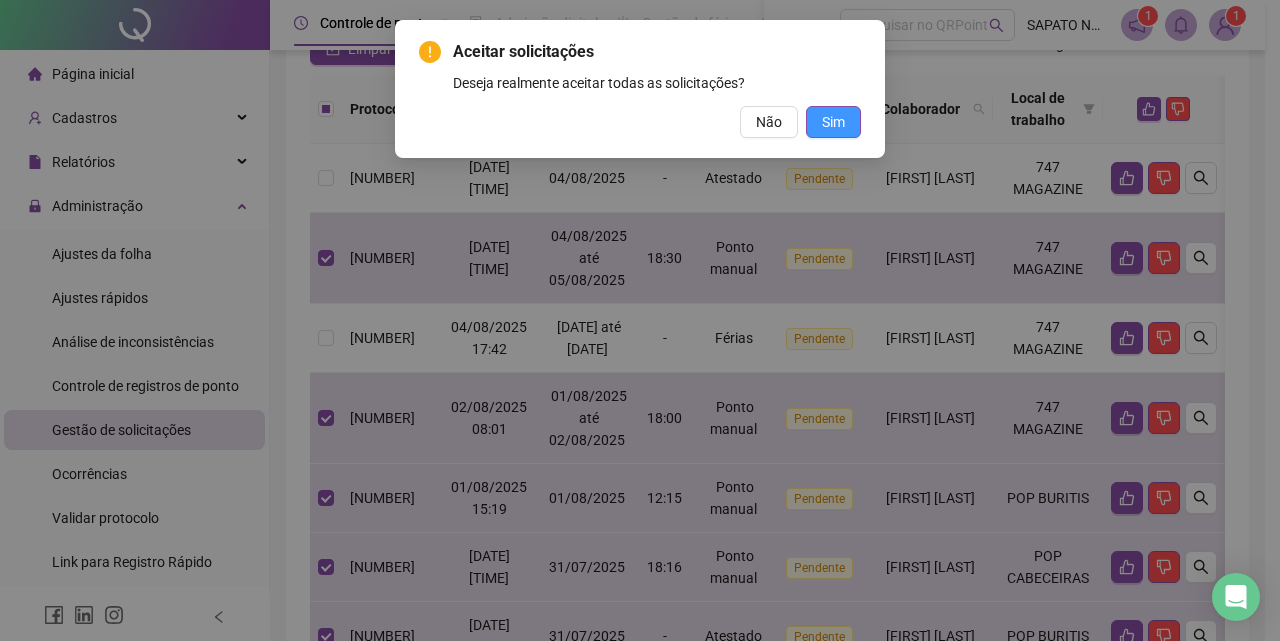 click on "Sim" at bounding box center [833, 122] 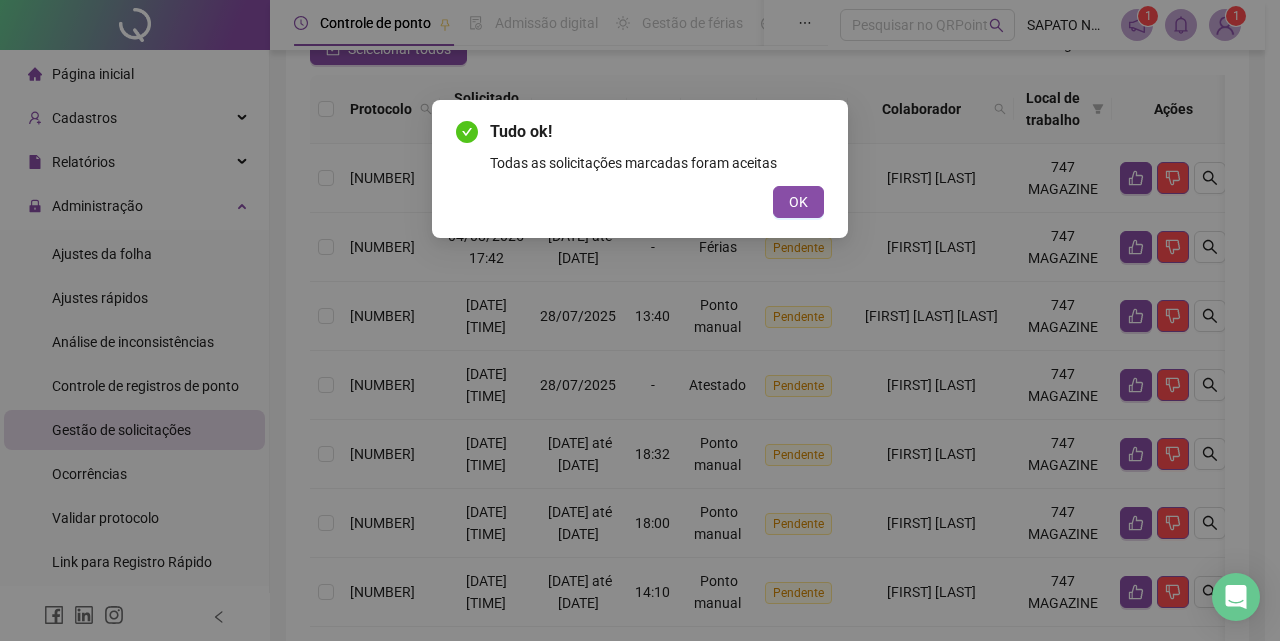 type 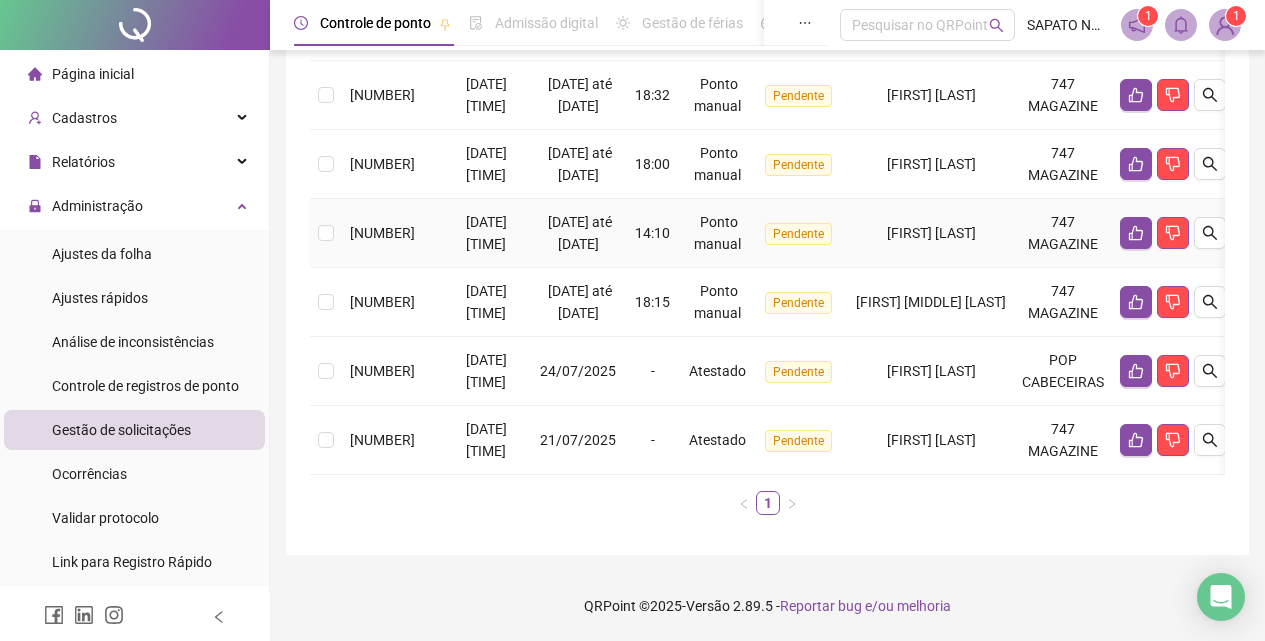 scroll, scrollTop: 683, scrollLeft: 0, axis: vertical 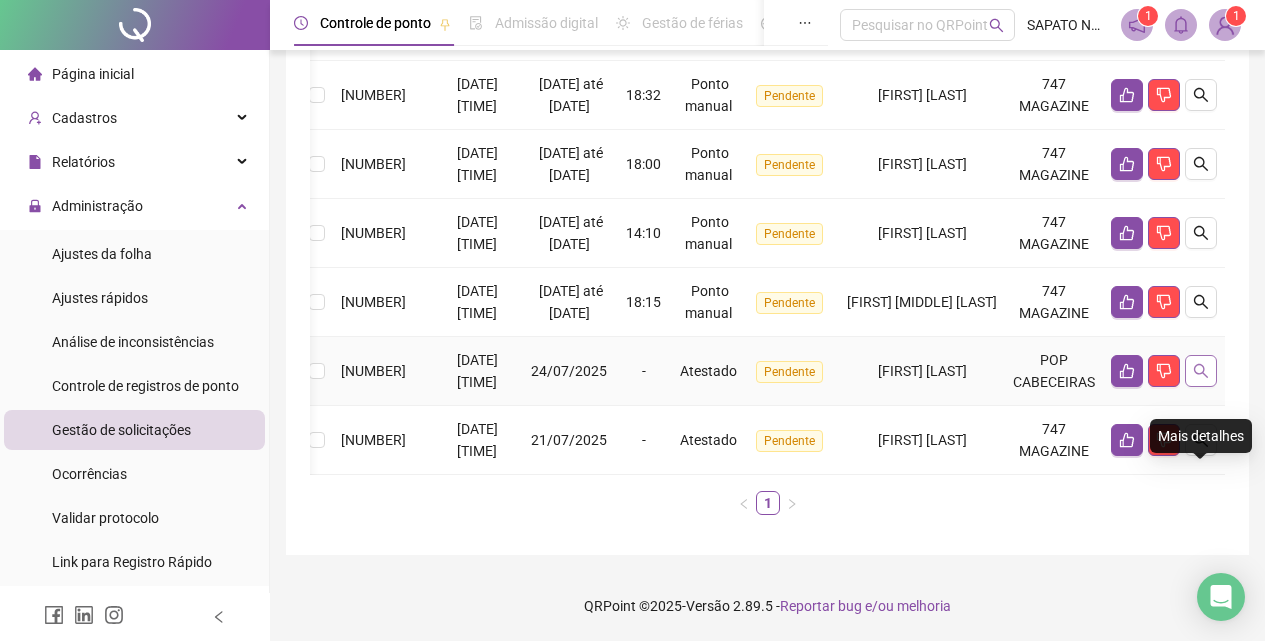 click 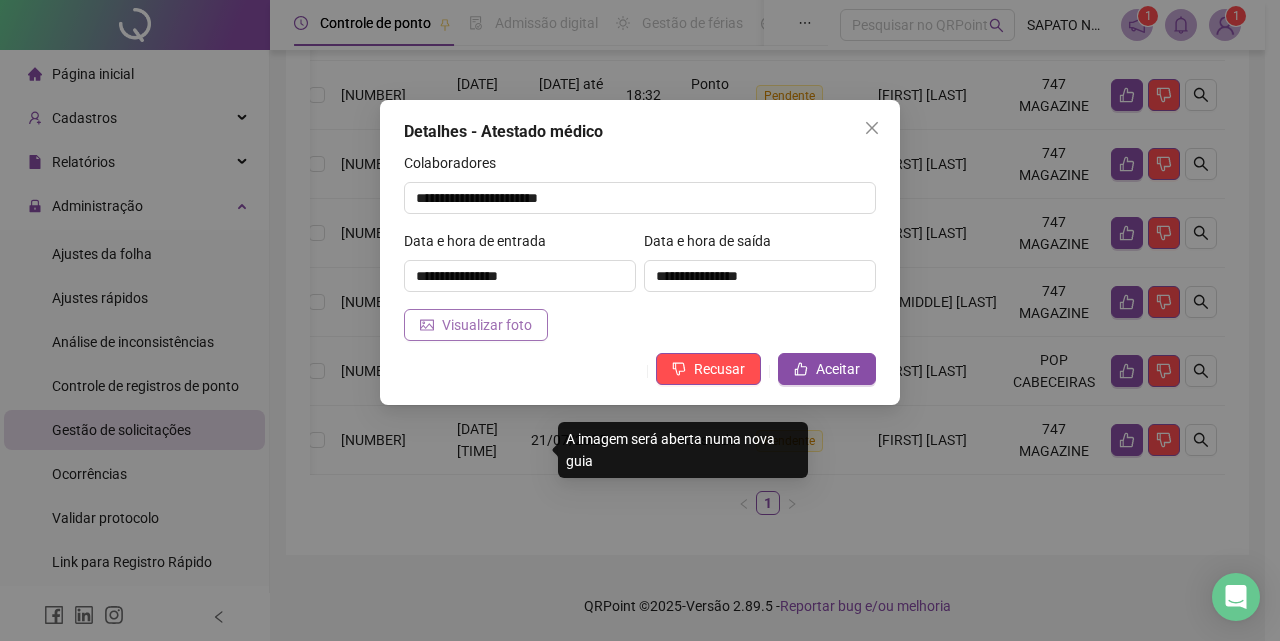 click on "Visualizar foto" at bounding box center [487, 325] 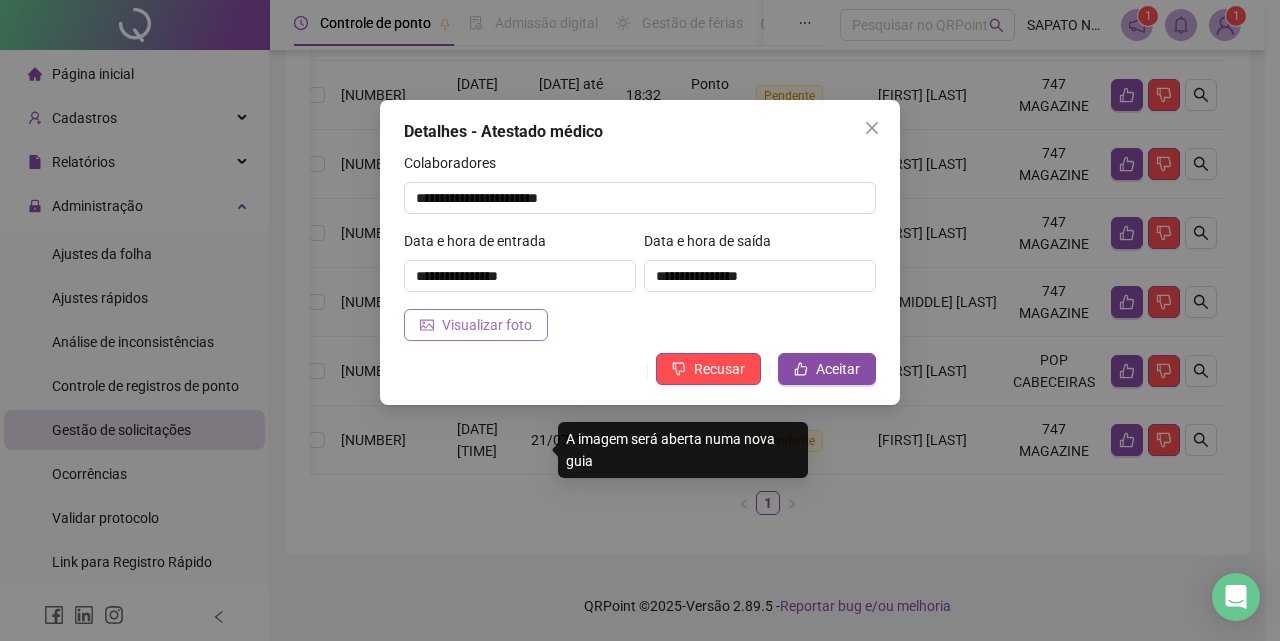 click on "Visualizar foto" at bounding box center [487, 325] 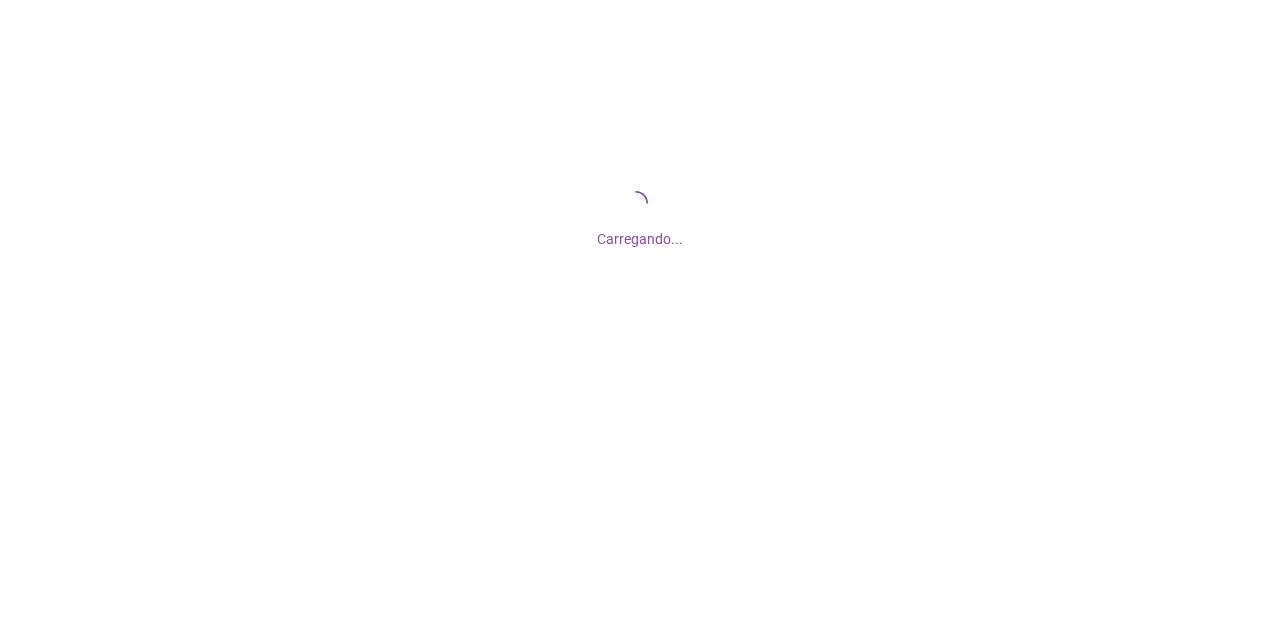 scroll, scrollTop: 0, scrollLeft: 0, axis: both 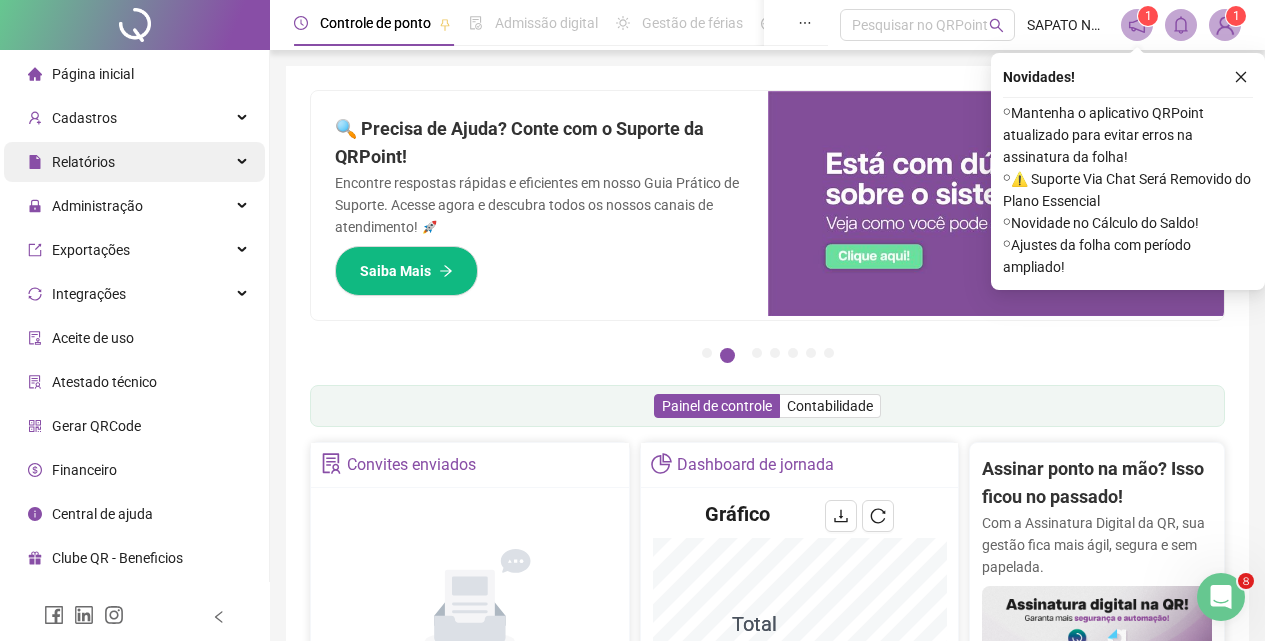 click on "Relatórios" at bounding box center (83, 162) 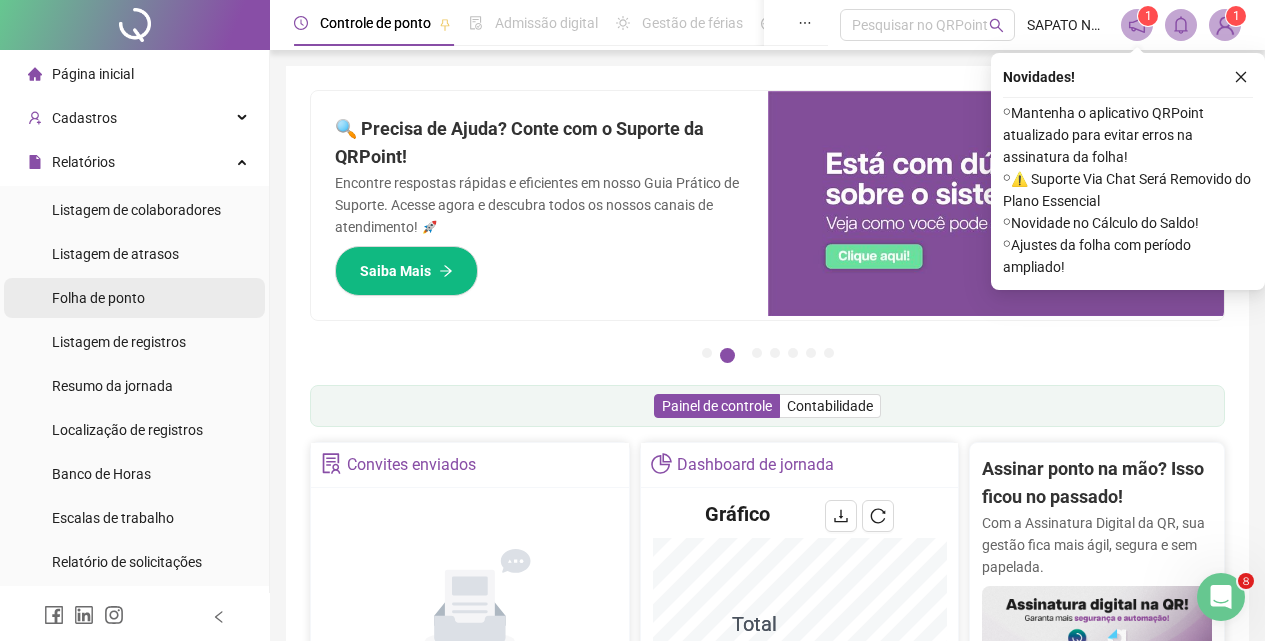 click on "Folha de ponto" at bounding box center [98, 298] 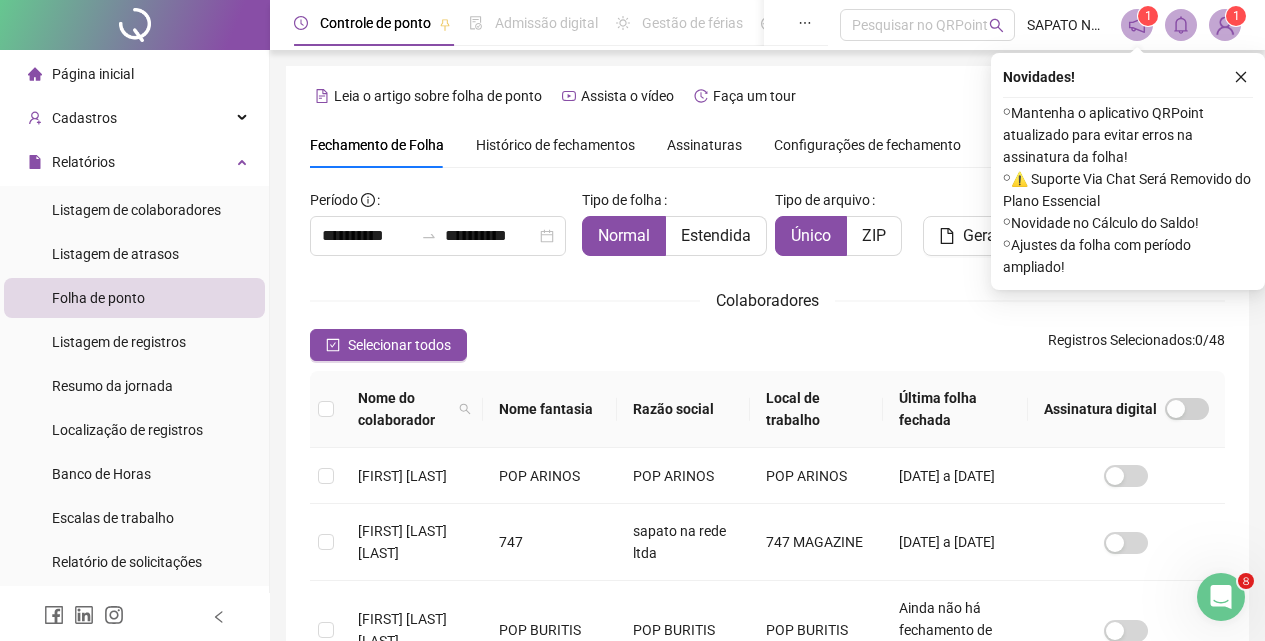 scroll, scrollTop: 89, scrollLeft: 0, axis: vertical 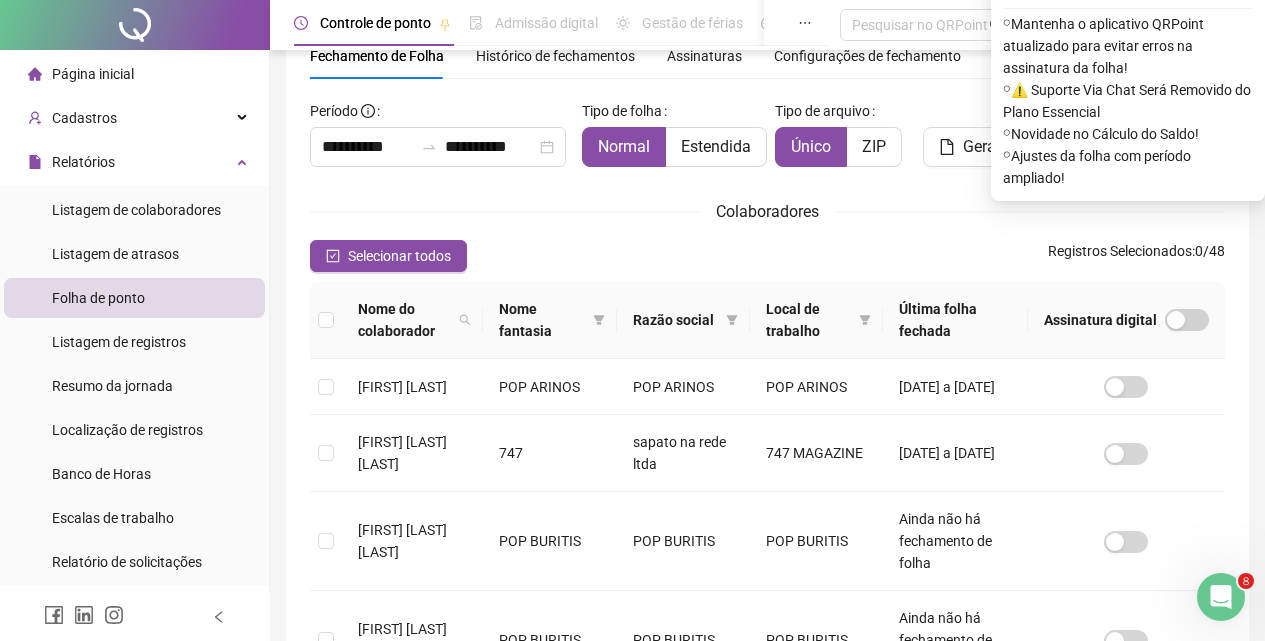 click on "**********" at bounding box center (767, 635) 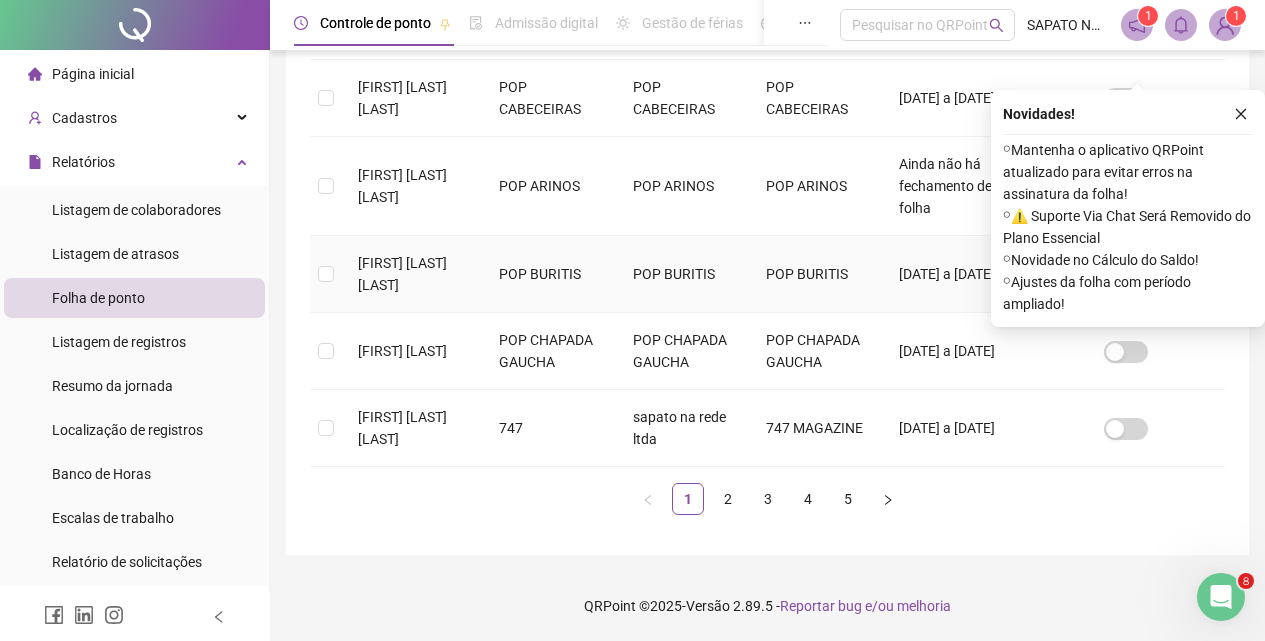 scroll, scrollTop: 839, scrollLeft: 0, axis: vertical 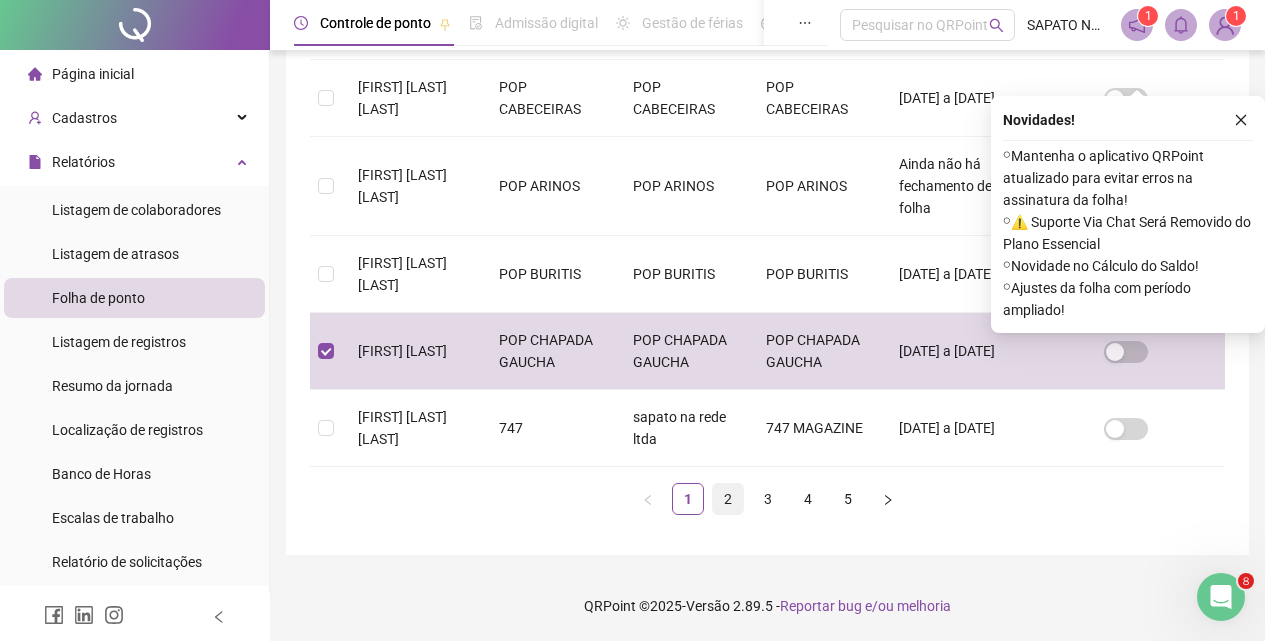 click on "2" at bounding box center (728, 499) 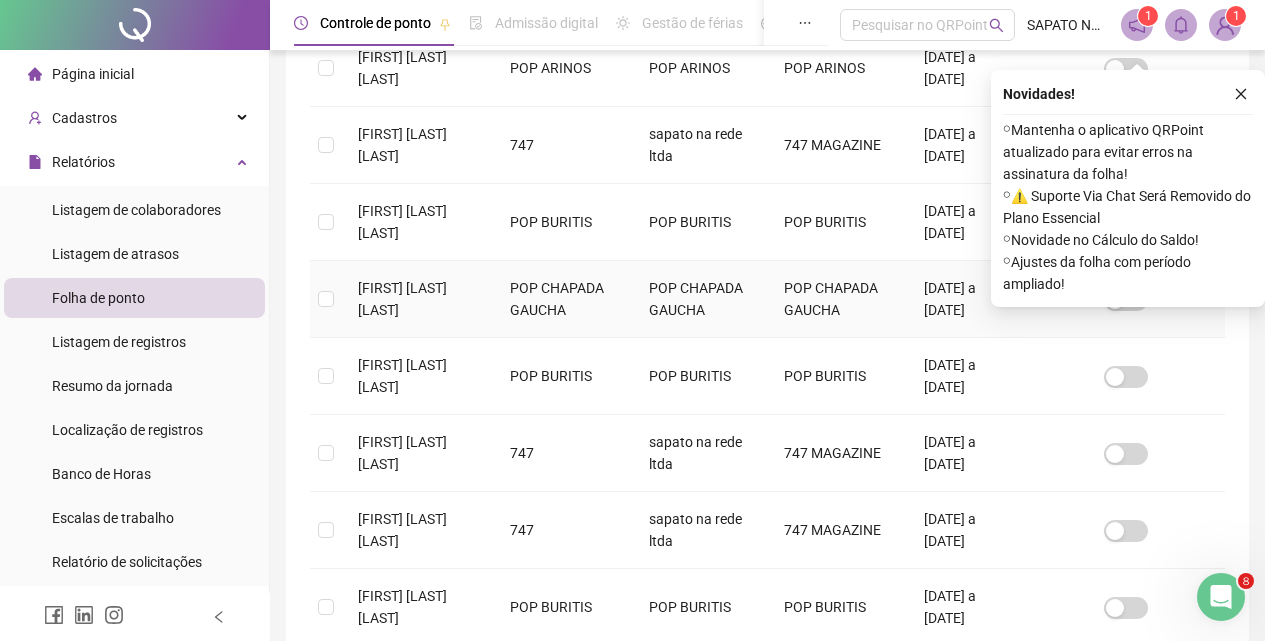scroll, scrollTop: 589, scrollLeft: 0, axis: vertical 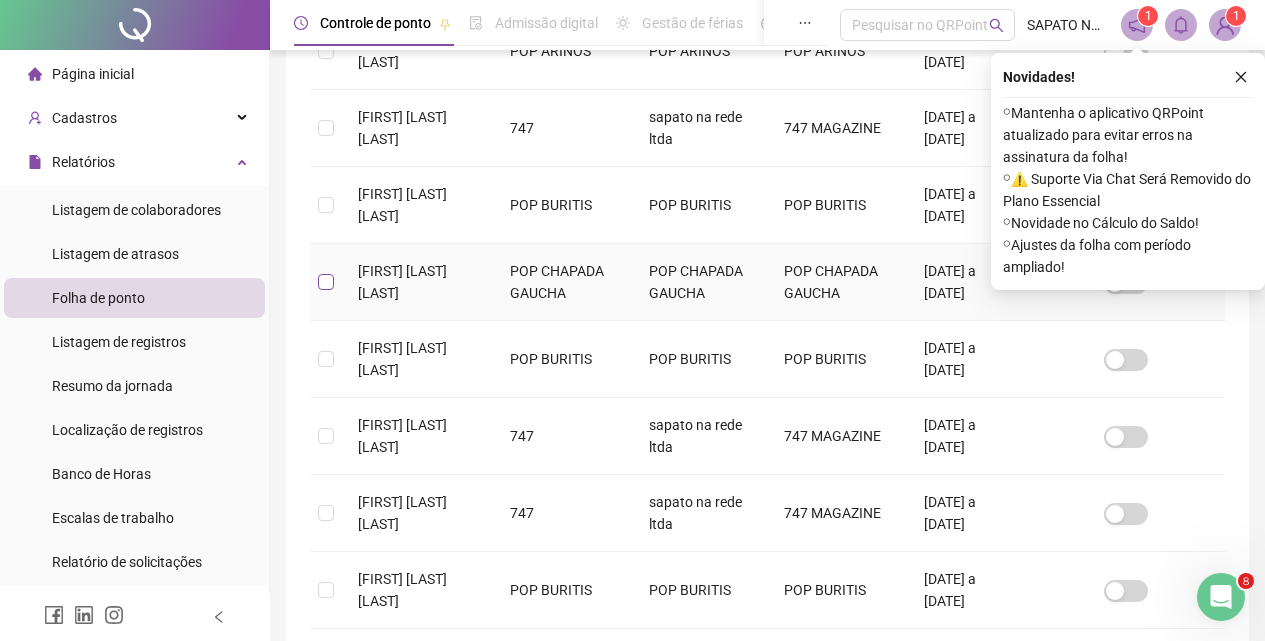 click at bounding box center [326, 282] 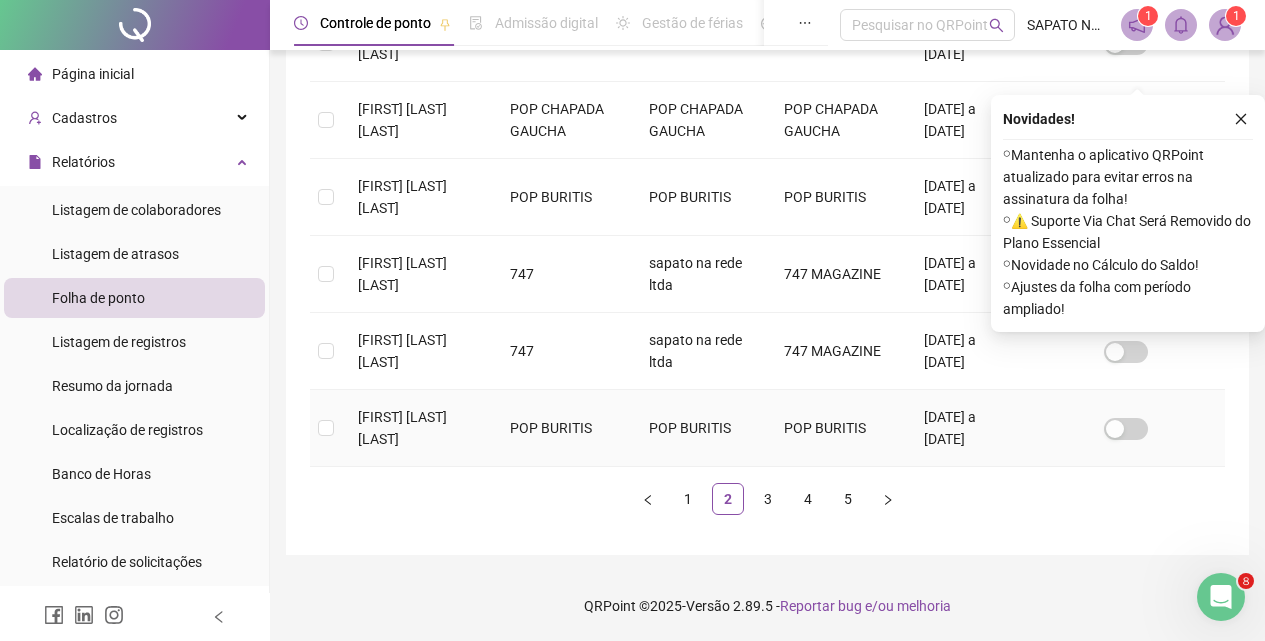 scroll, scrollTop: 795, scrollLeft: 0, axis: vertical 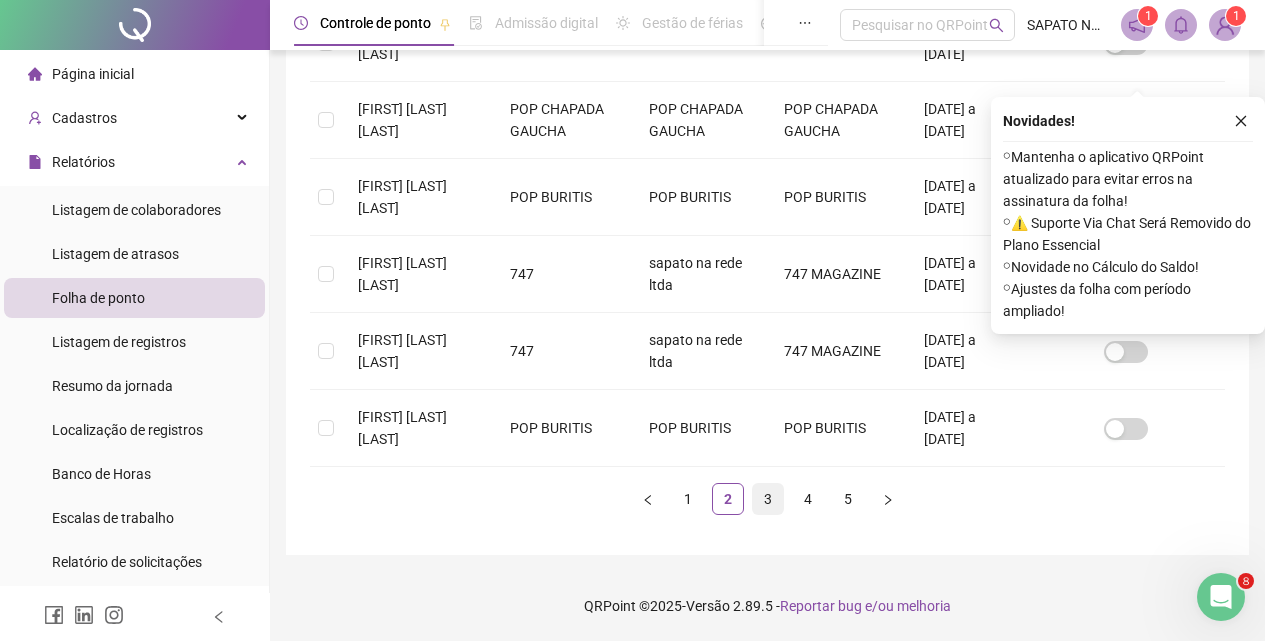 click on "3" at bounding box center [768, 499] 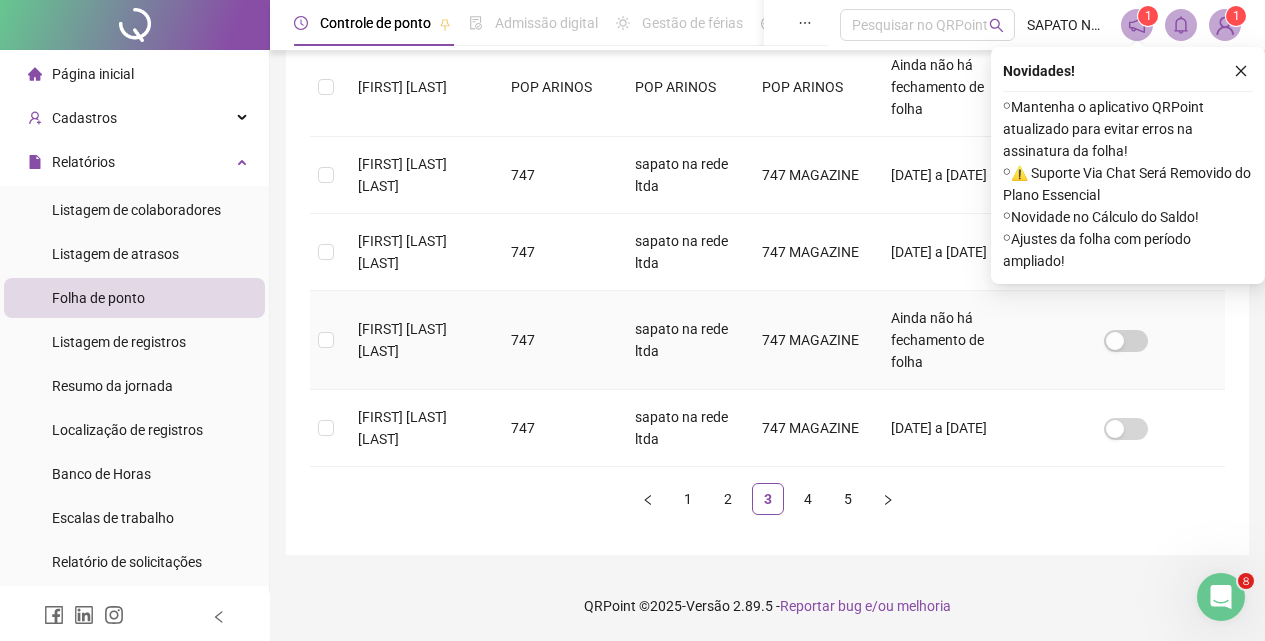 scroll, scrollTop: 839, scrollLeft: 0, axis: vertical 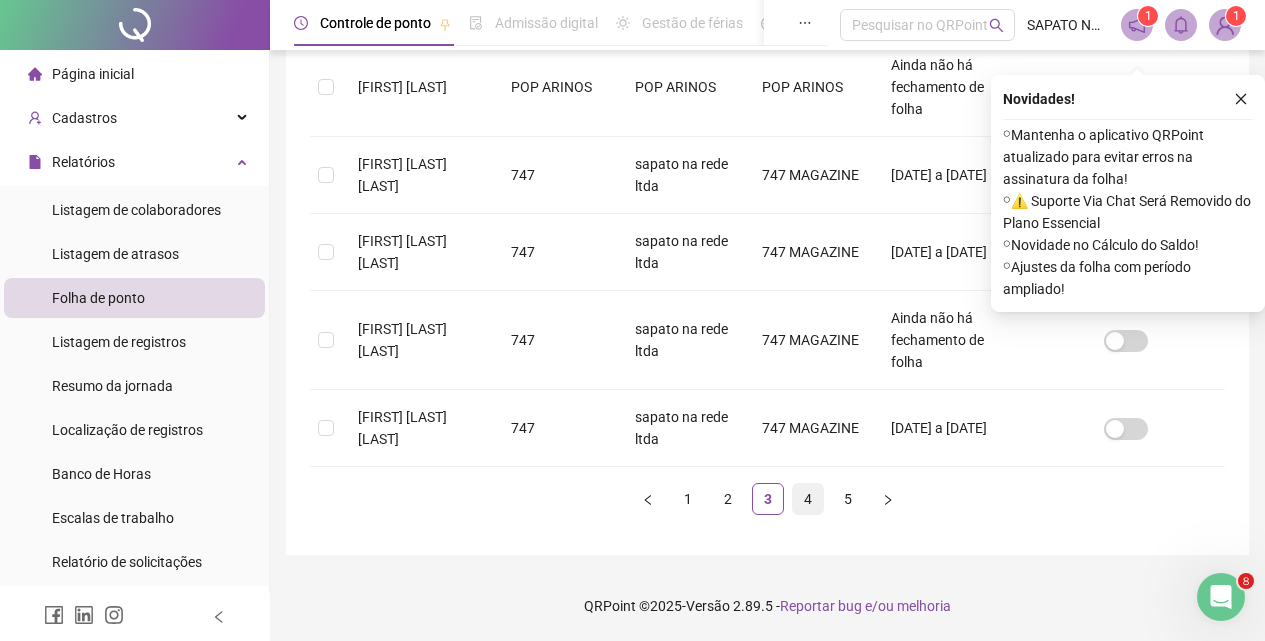 click on "4" at bounding box center [808, 499] 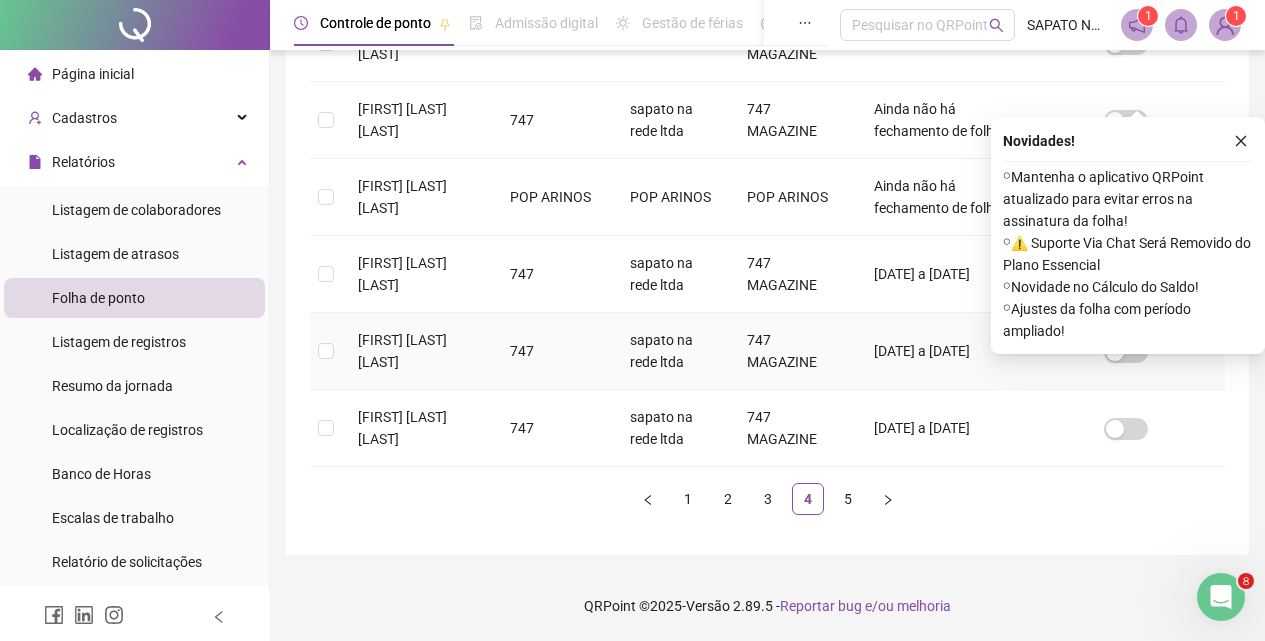 scroll, scrollTop: 817, scrollLeft: 0, axis: vertical 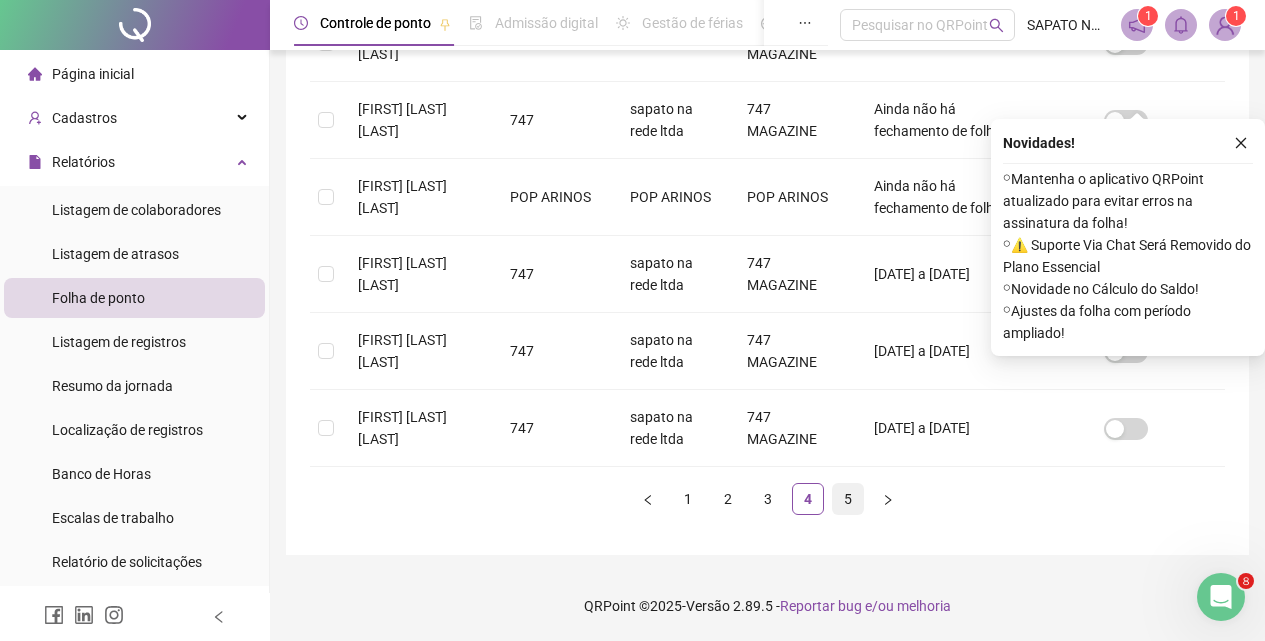 click on "5" at bounding box center [848, 499] 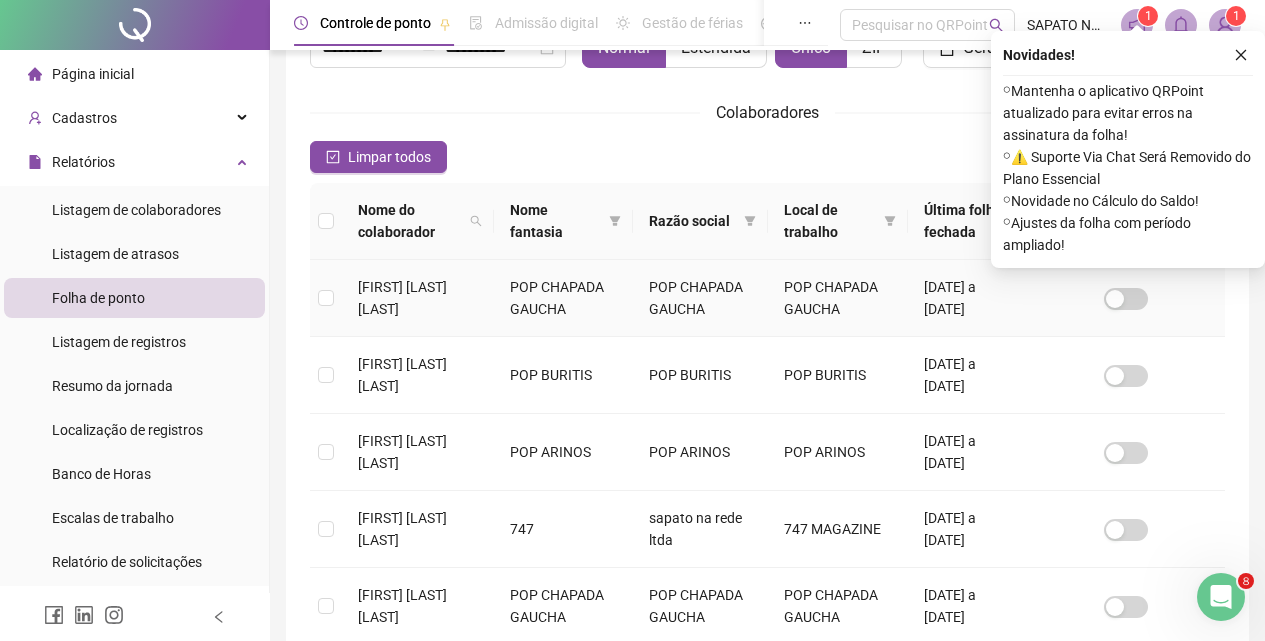 scroll, scrollTop: 189, scrollLeft: 0, axis: vertical 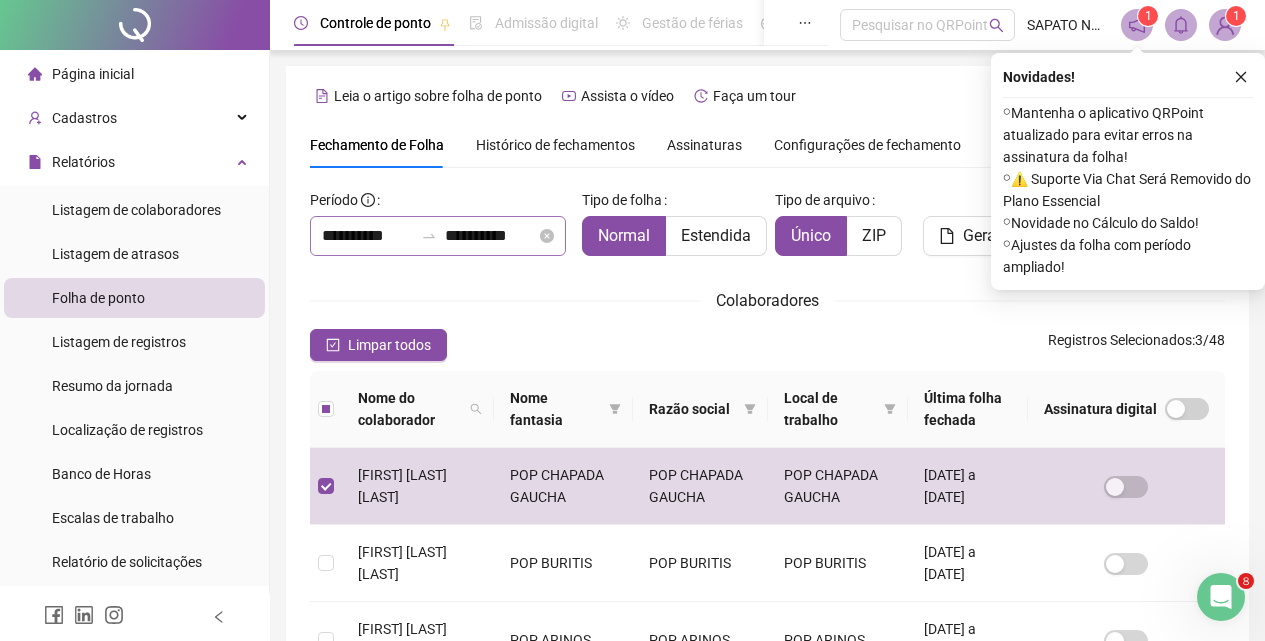 click on "**********" at bounding box center [438, 236] 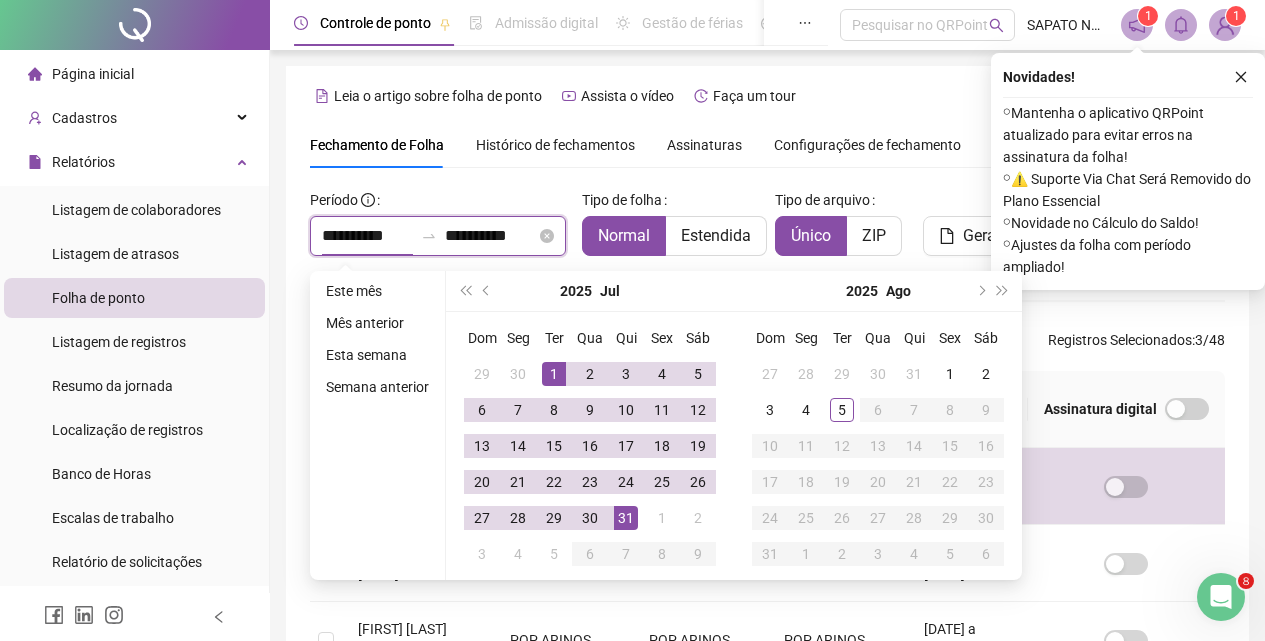 click on "**********" at bounding box center [367, 236] 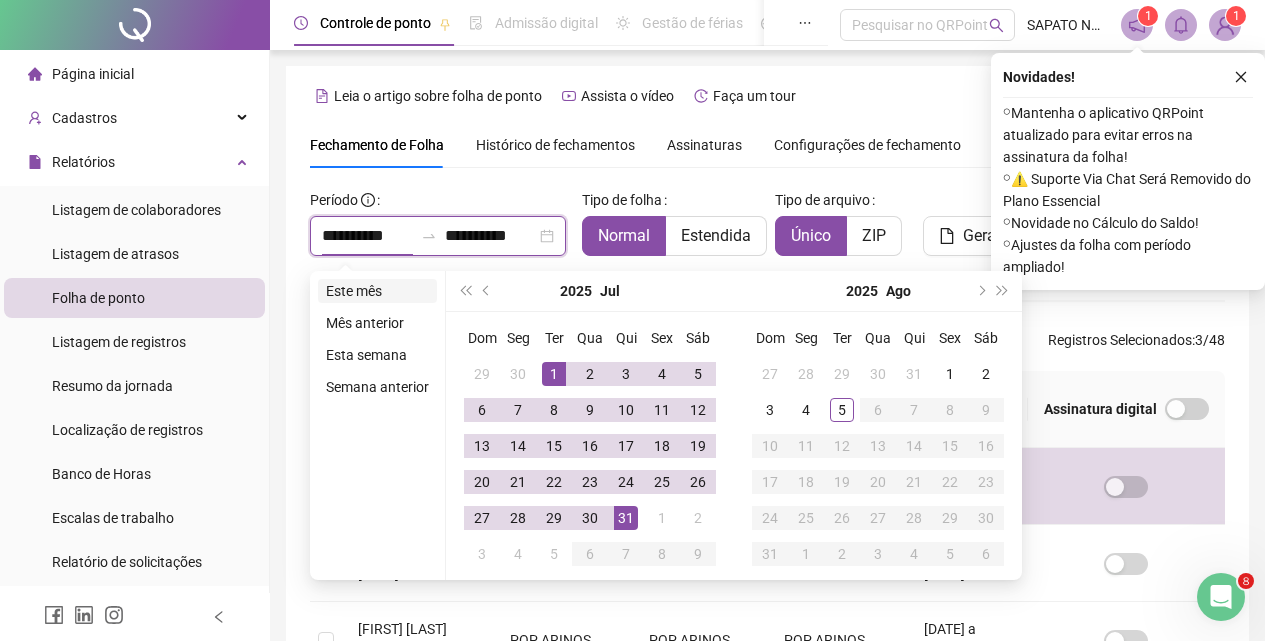 type on "**********" 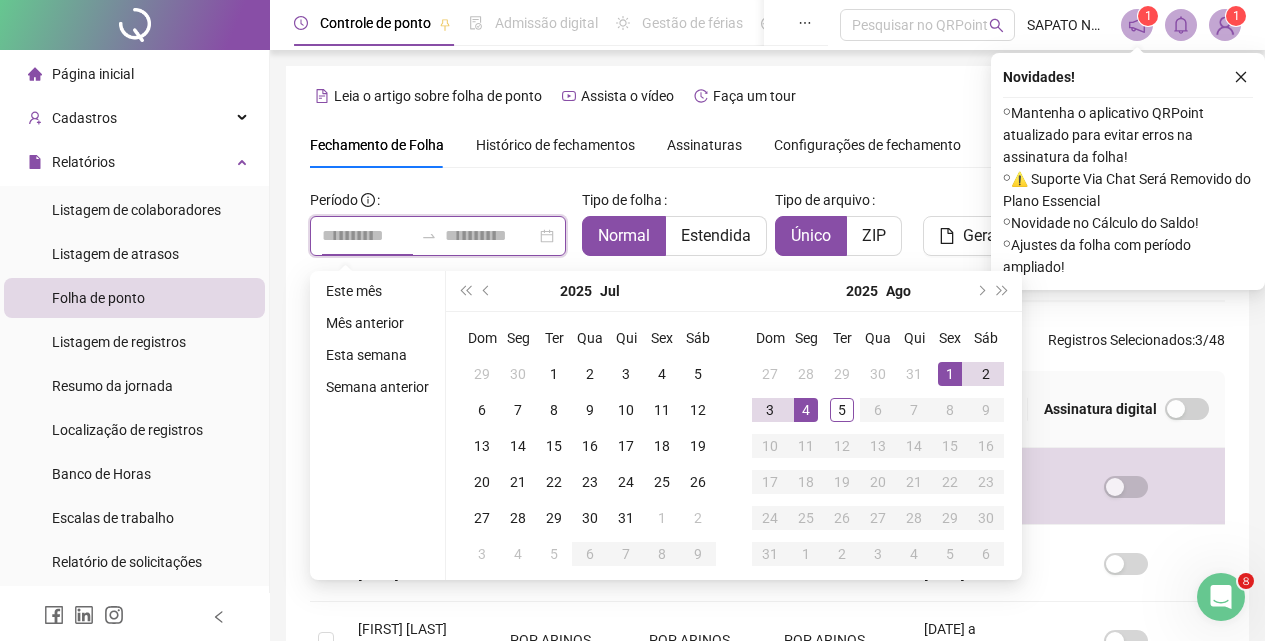 type on "**********" 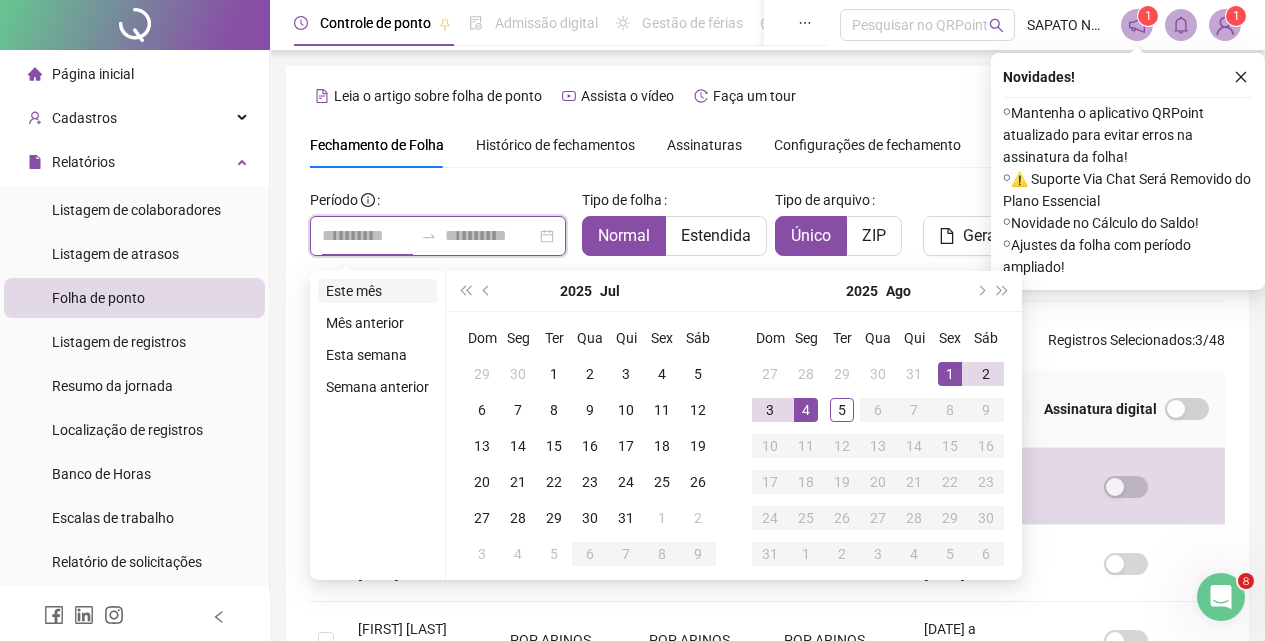 type on "**********" 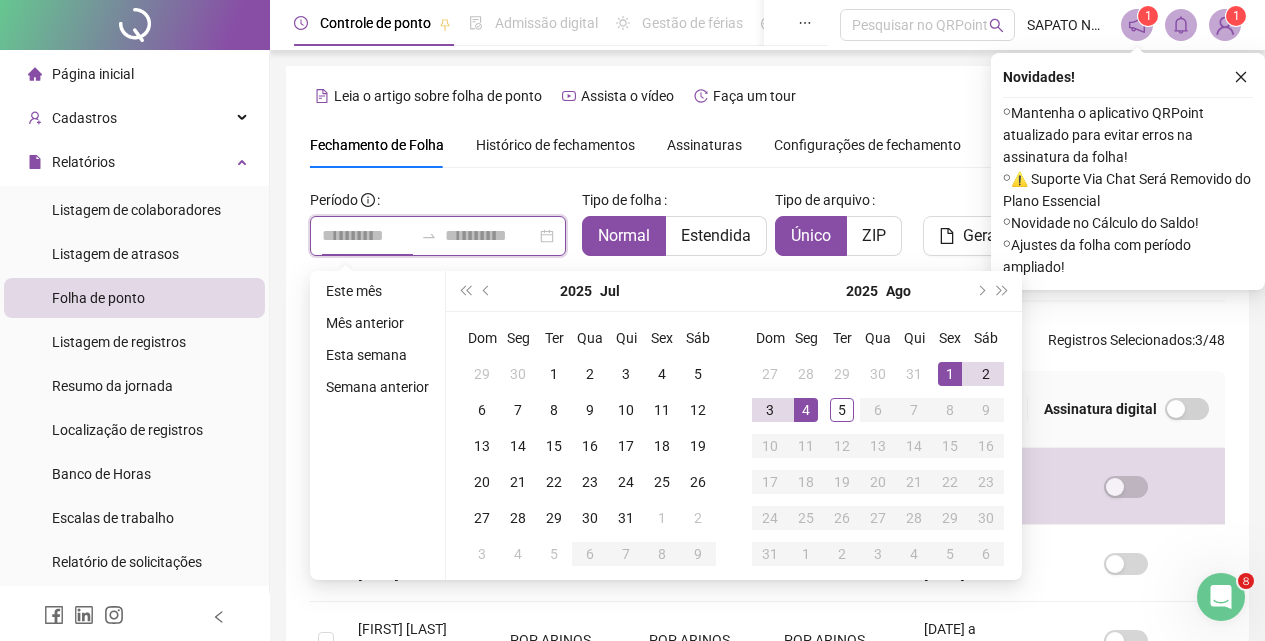 type on "**********" 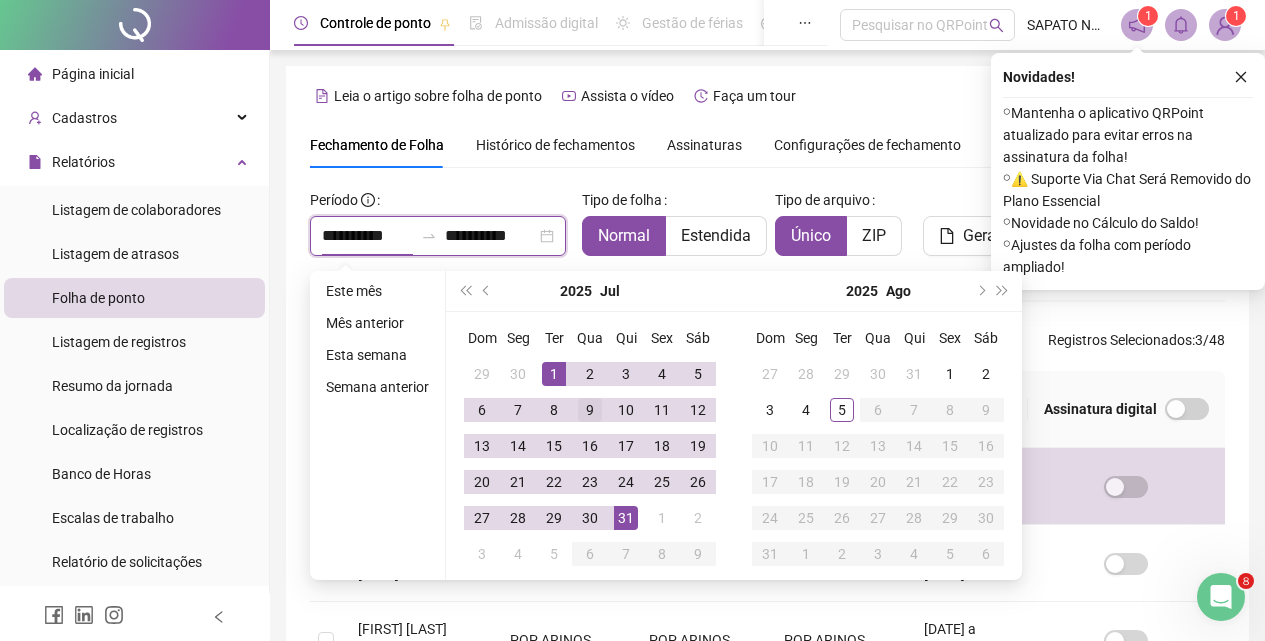 type on "**********" 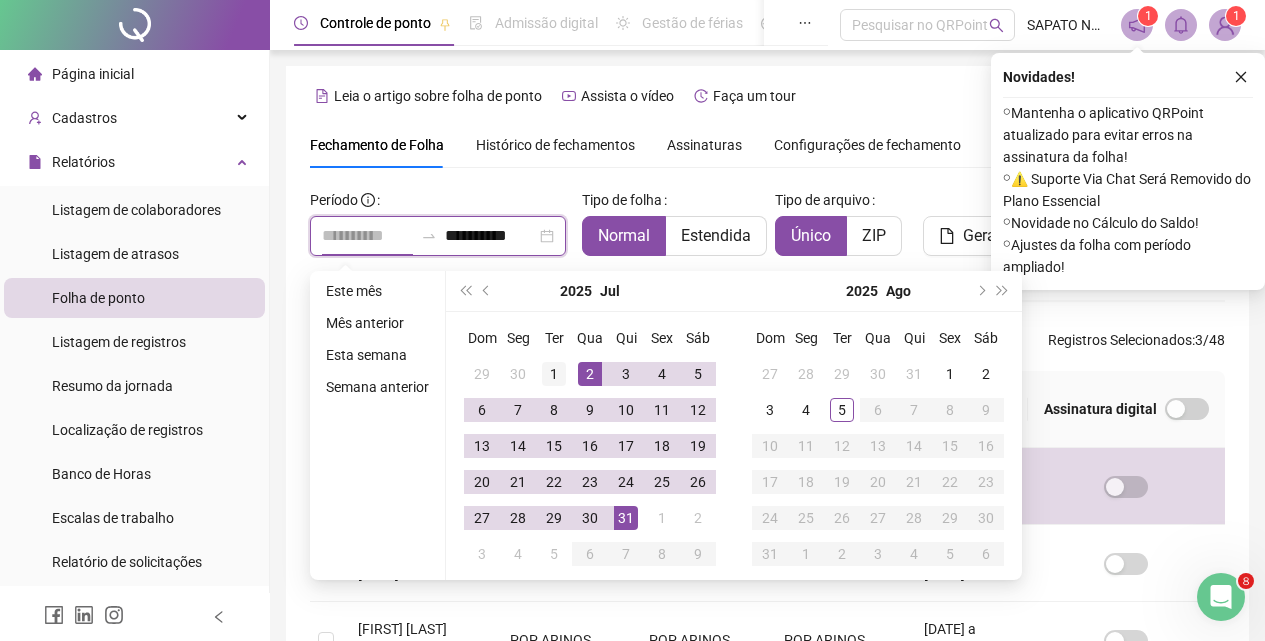 type on "**********" 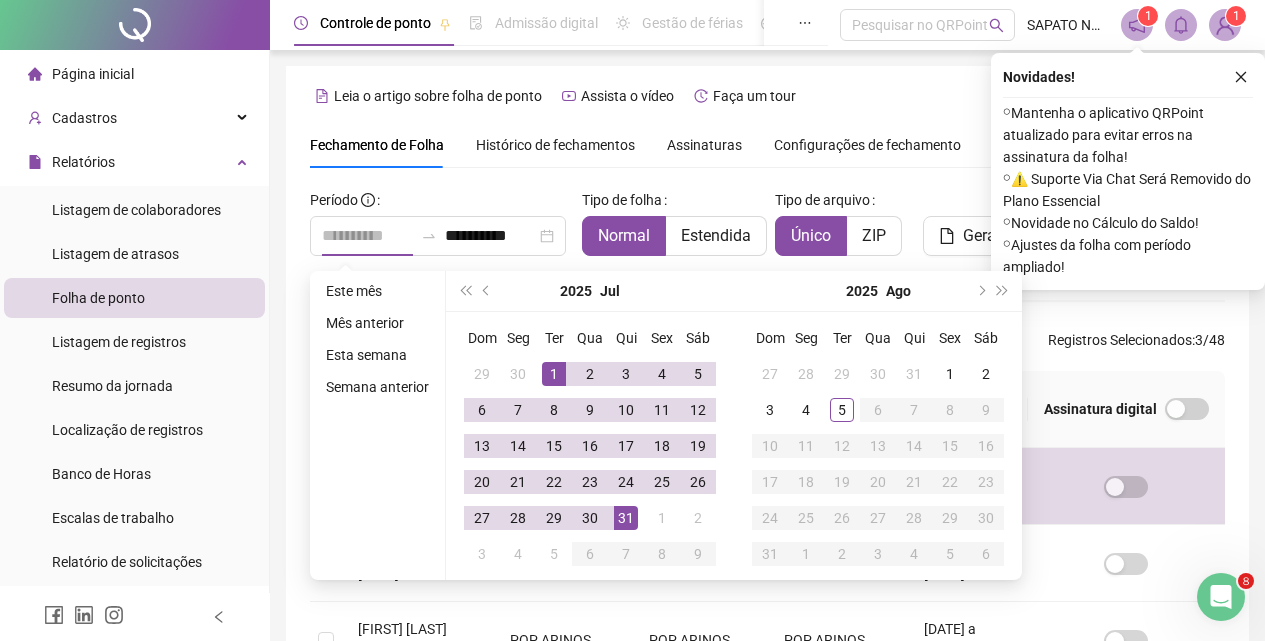click on "1" at bounding box center (554, 374) 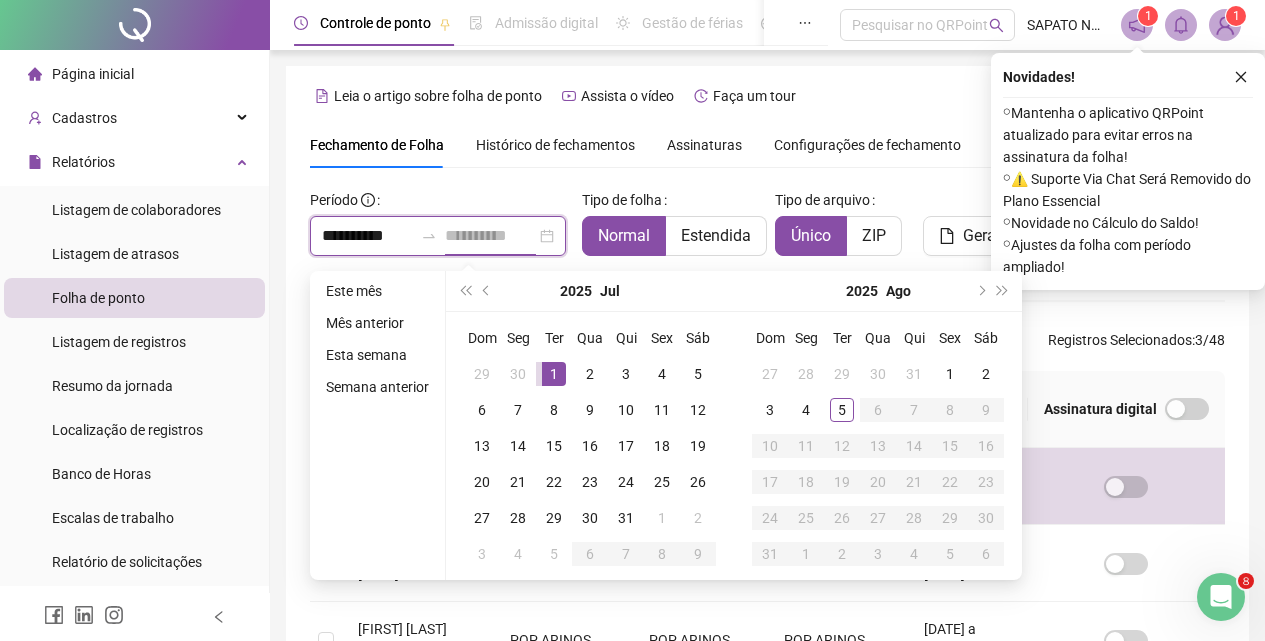 type on "**********" 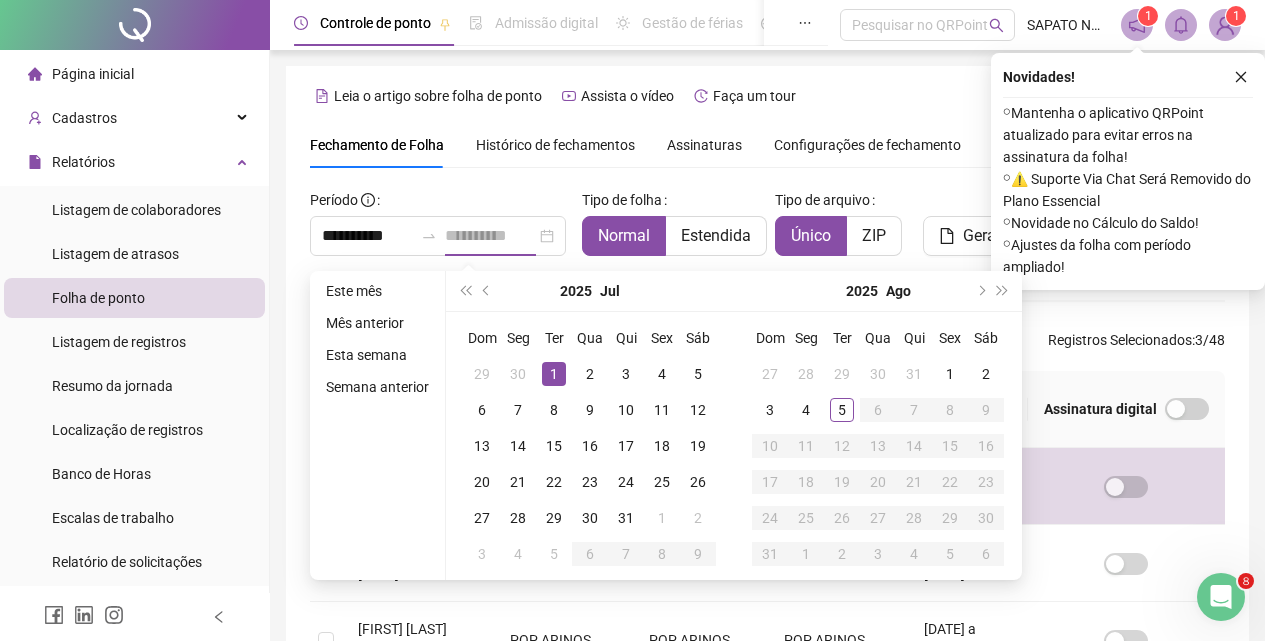 click on "1" at bounding box center [554, 374] 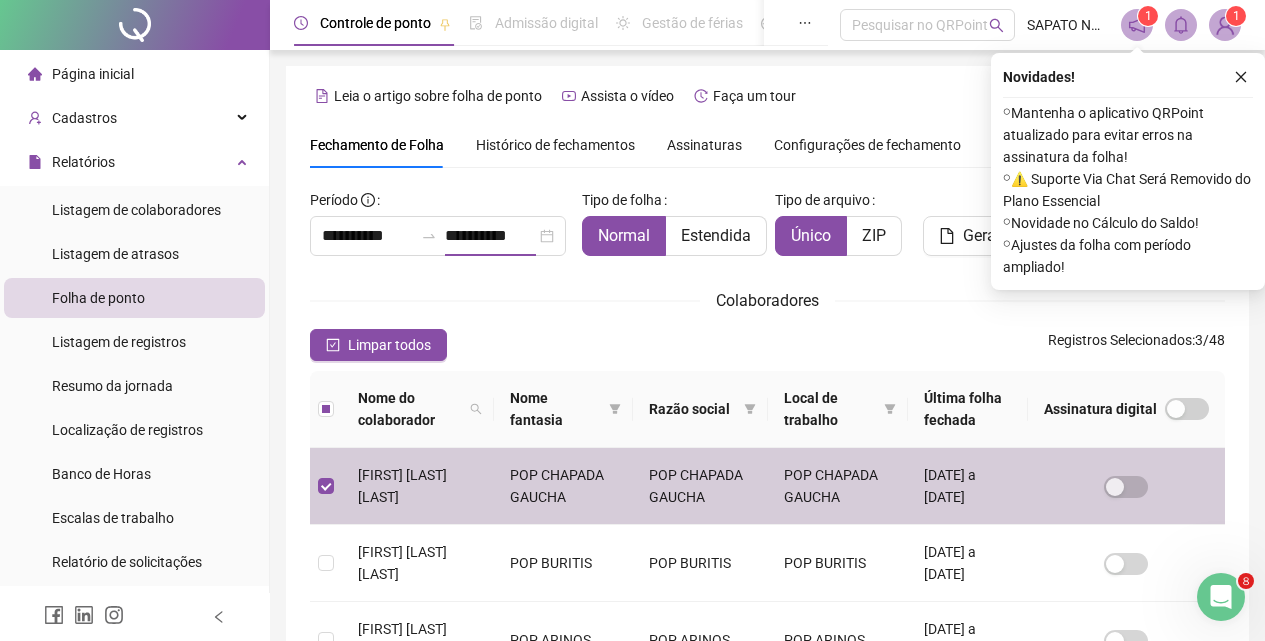 scroll, scrollTop: 89, scrollLeft: 0, axis: vertical 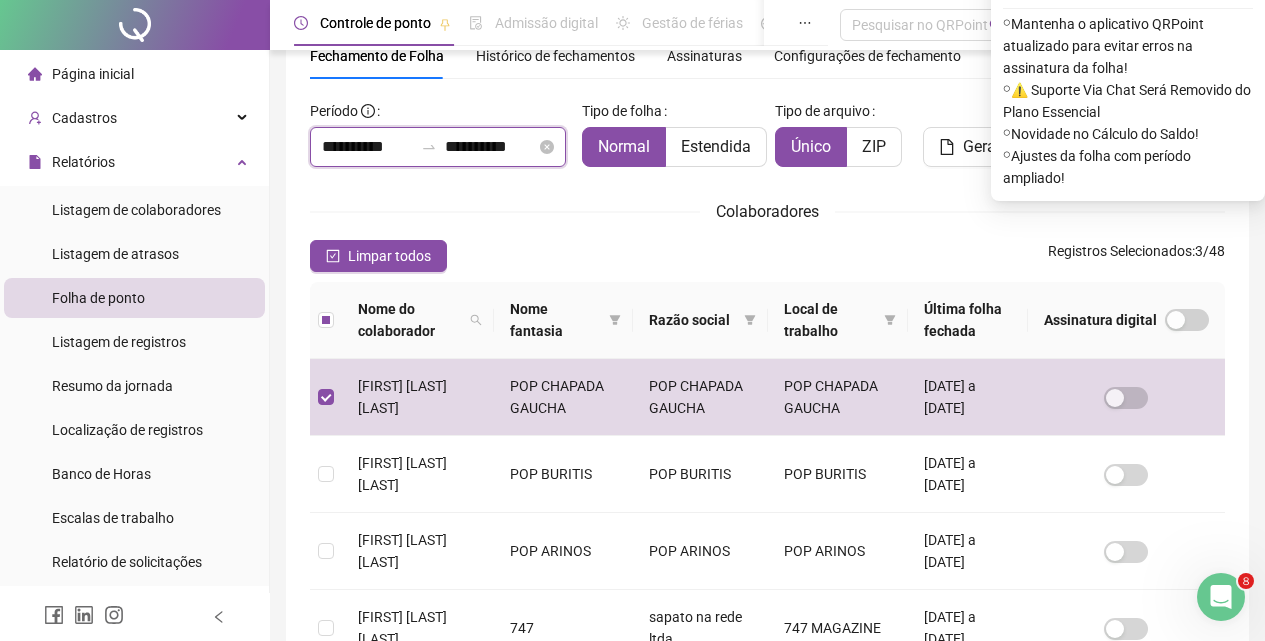 click on "**********" at bounding box center [367, 147] 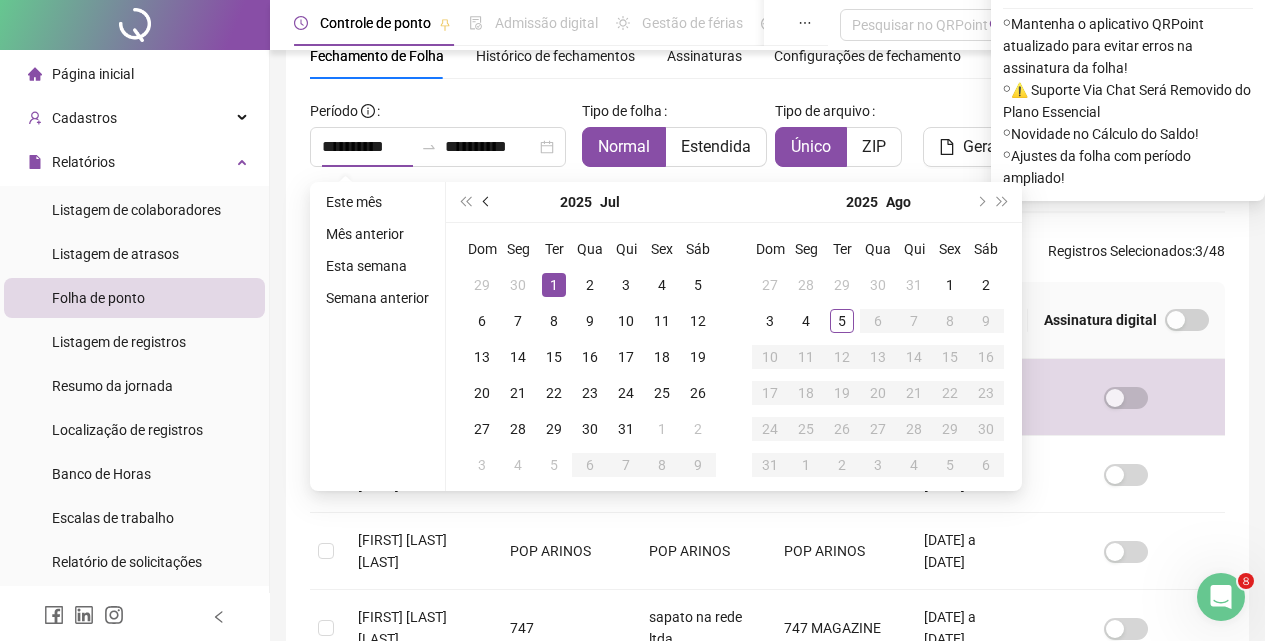 click at bounding box center [487, 202] 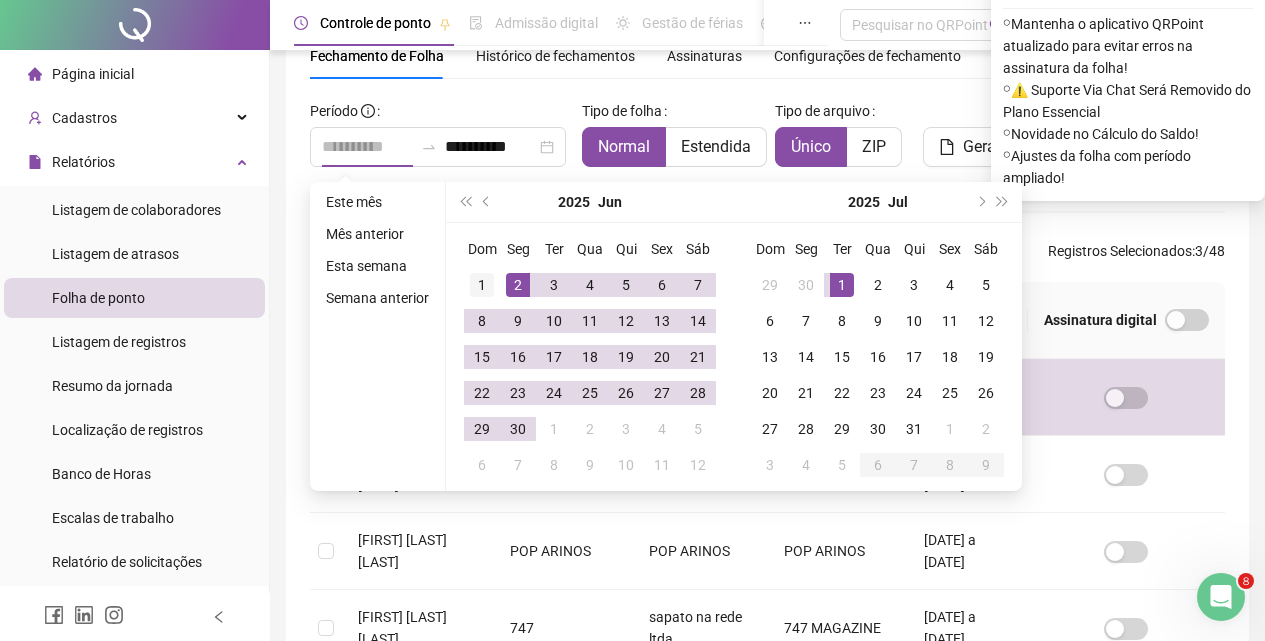 type on "**********" 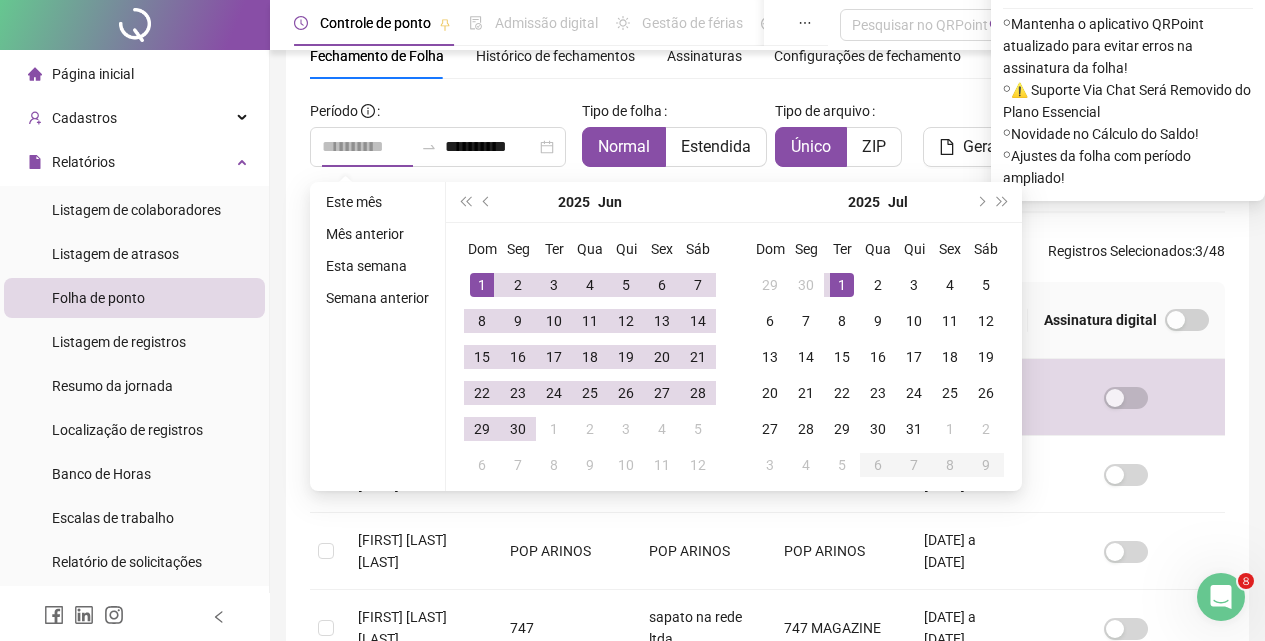 click on "1" at bounding box center (482, 285) 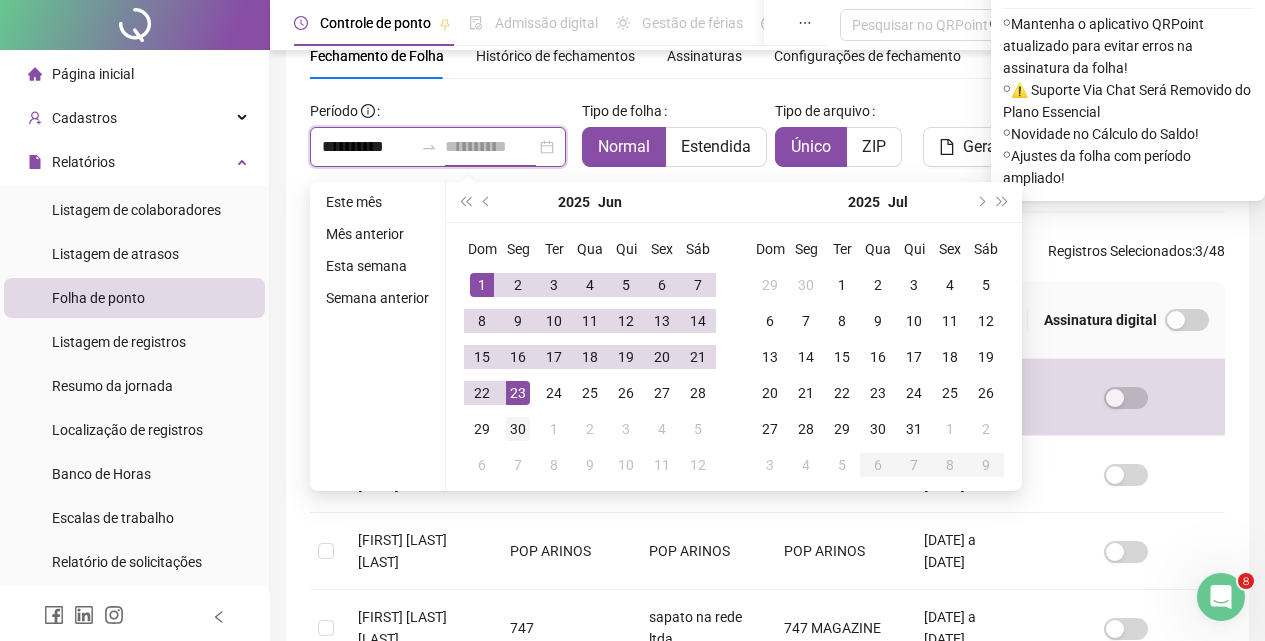 type on "**********" 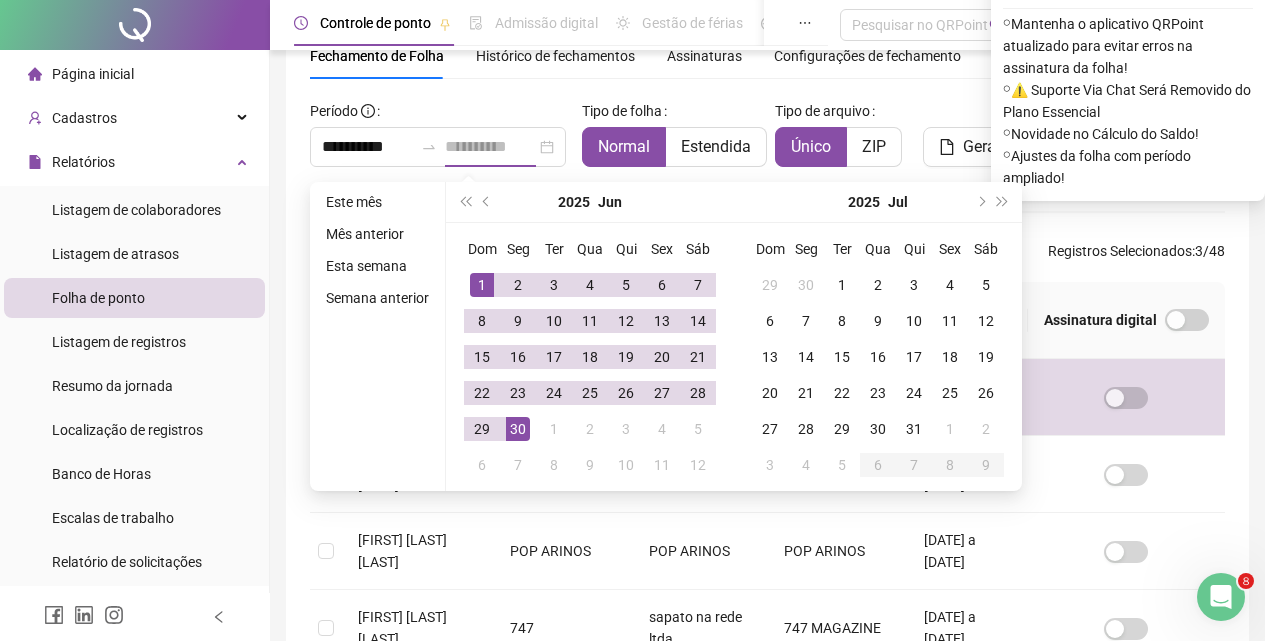 click on "30" at bounding box center (518, 429) 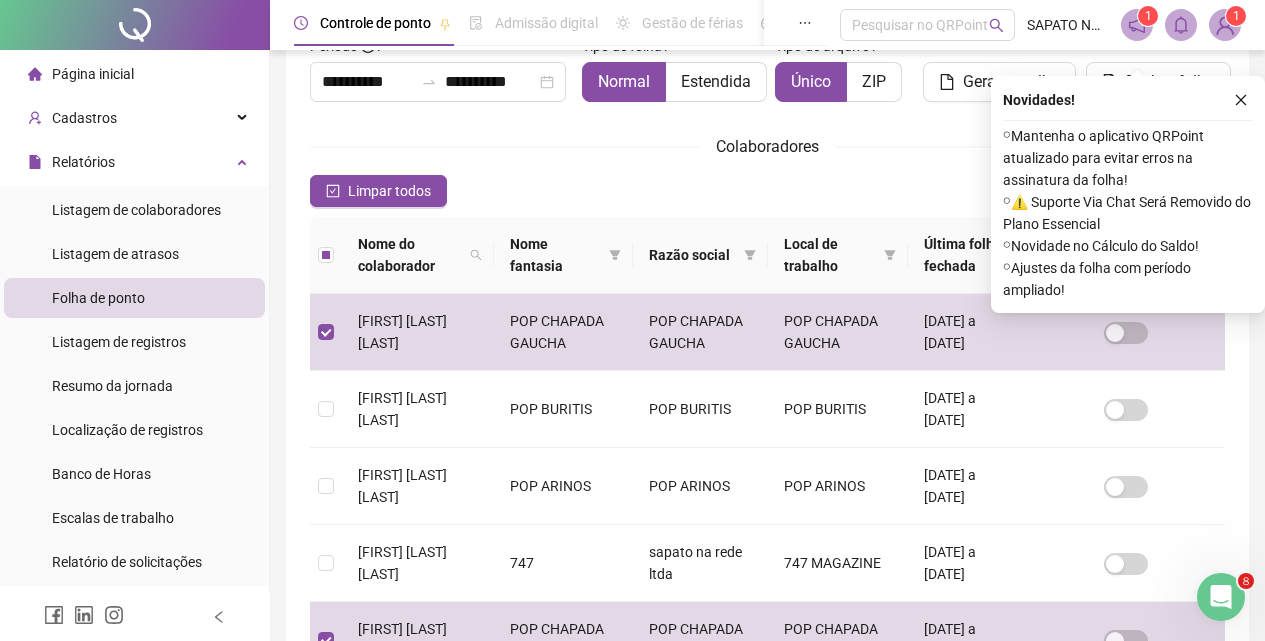 scroll, scrollTop: 189, scrollLeft: 0, axis: vertical 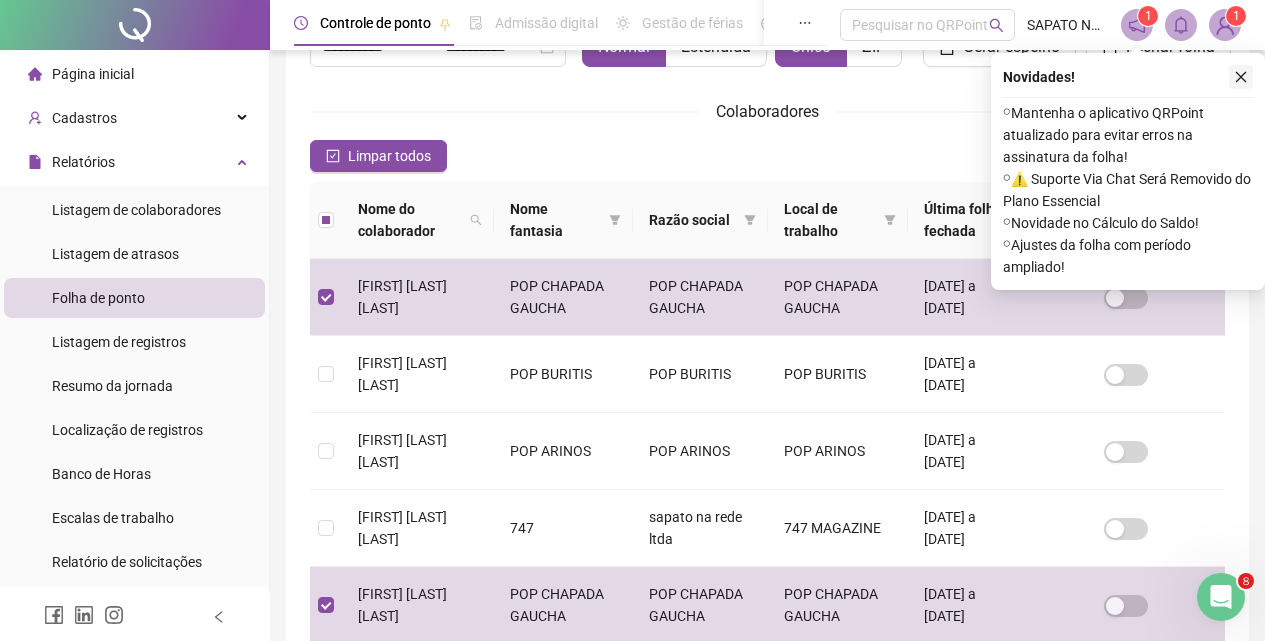 click 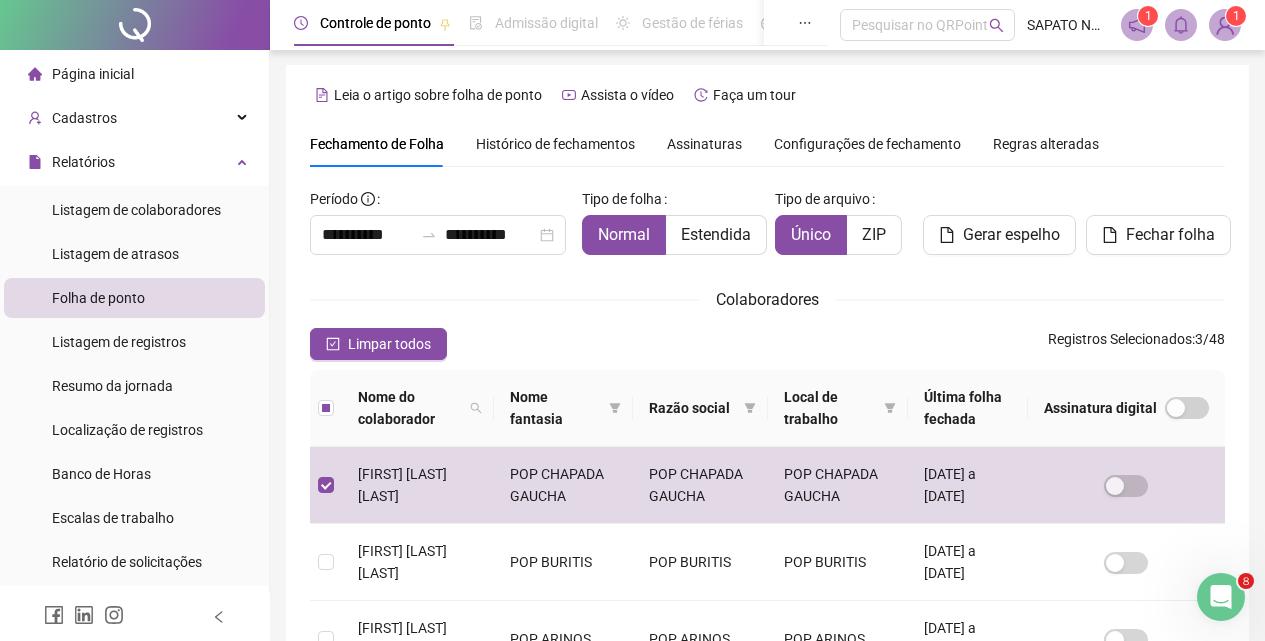 scroll, scrollTop: 0, scrollLeft: 0, axis: both 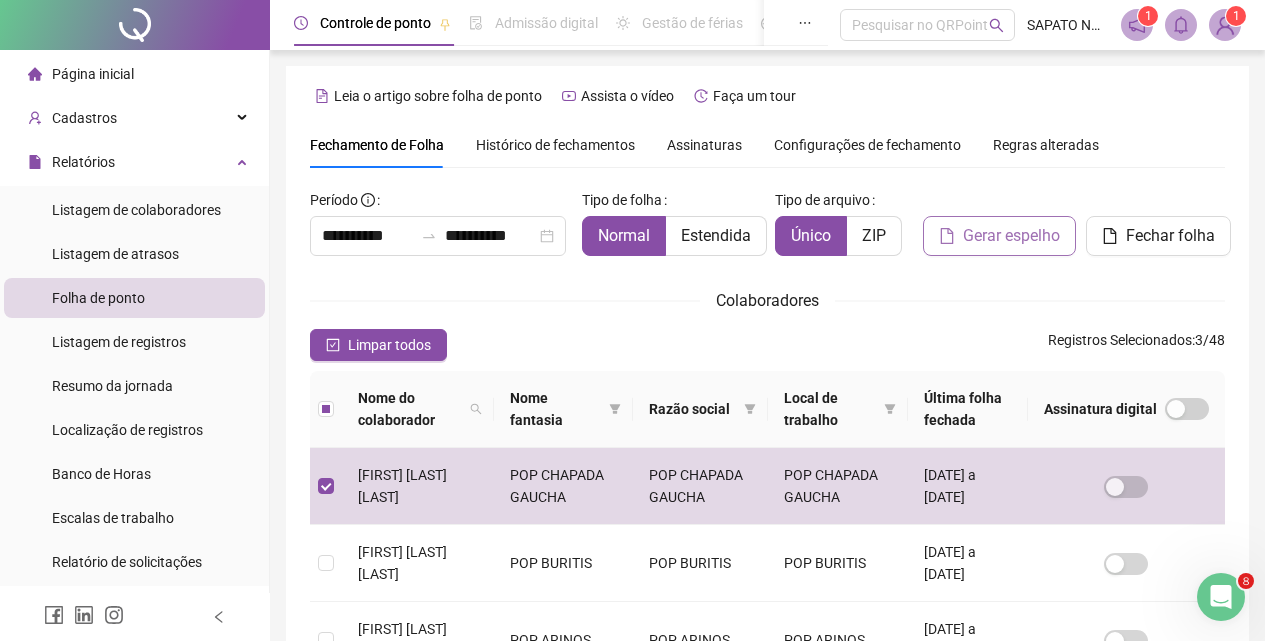 click on "Gerar espelho" at bounding box center [1011, 236] 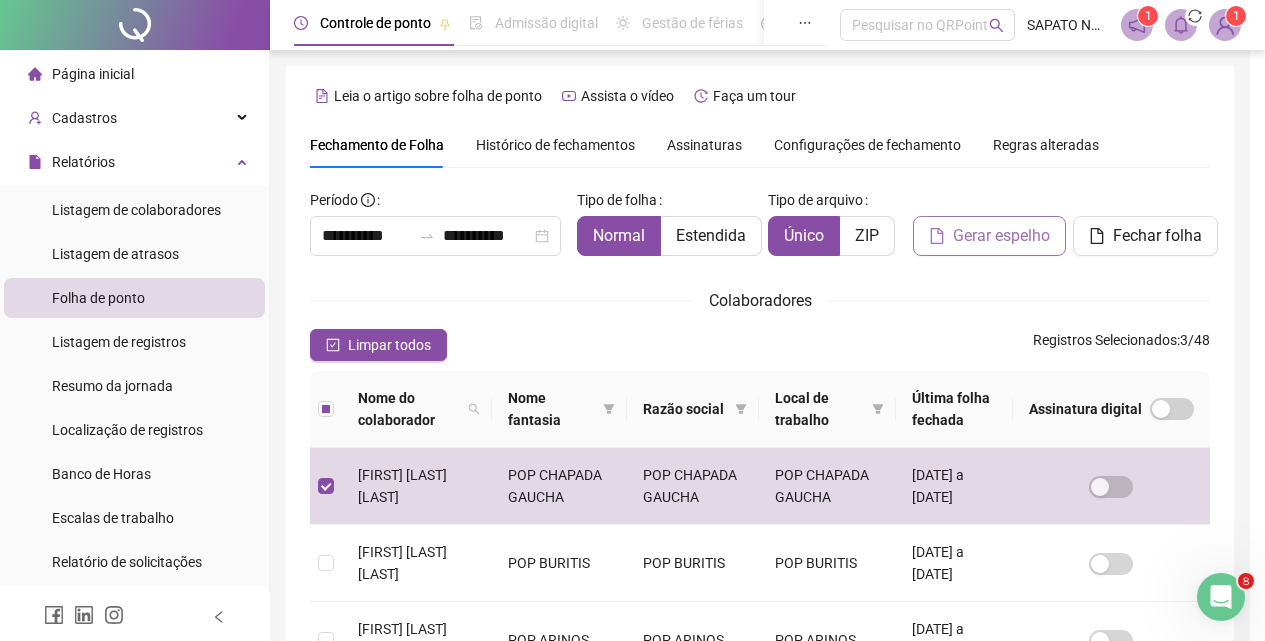 scroll, scrollTop: 89, scrollLeft: 0, axis: vertical 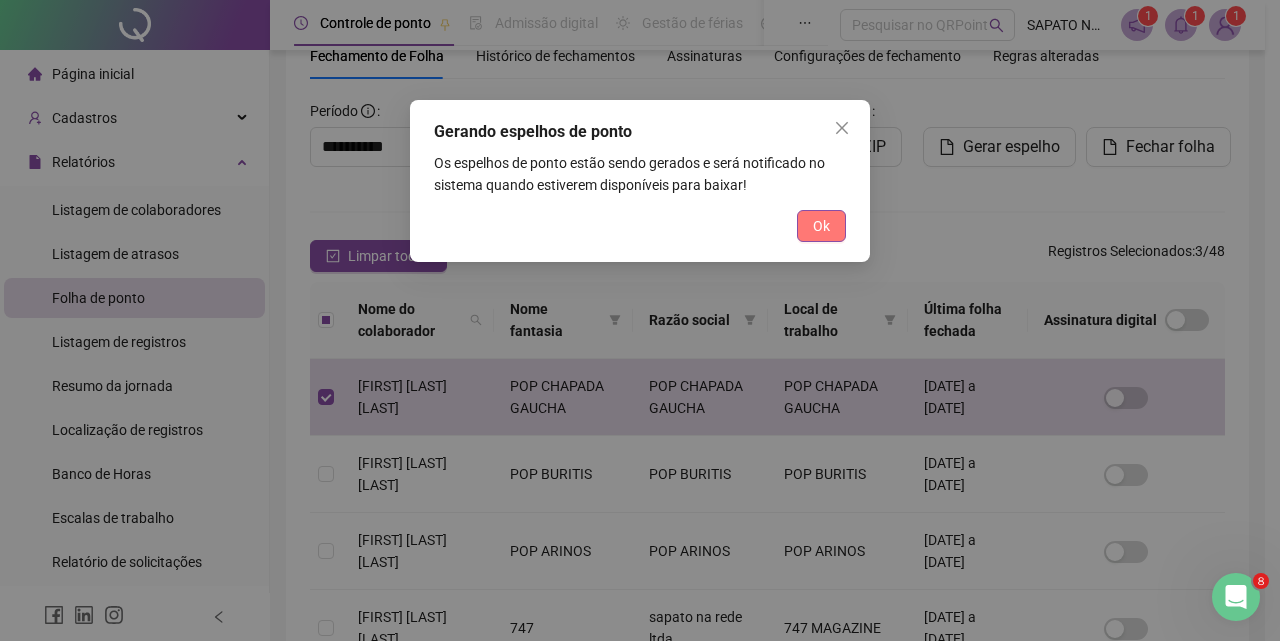 click on "Ok" at bounding box center [821, 226] 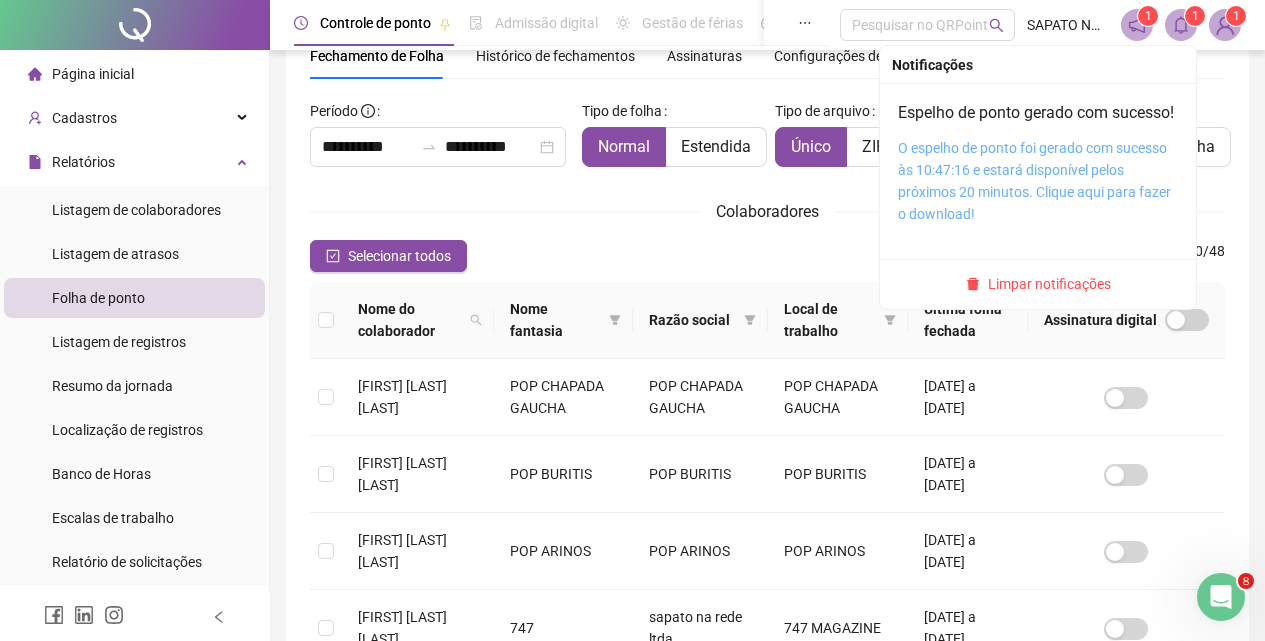 click on "O espelho de ponto foi gerado com sucesso às 10:47:16 e estará disponível pelos próximos 20 minutos.
Clique aqui para fazer o download!" at bounding box center [1034, 181] 